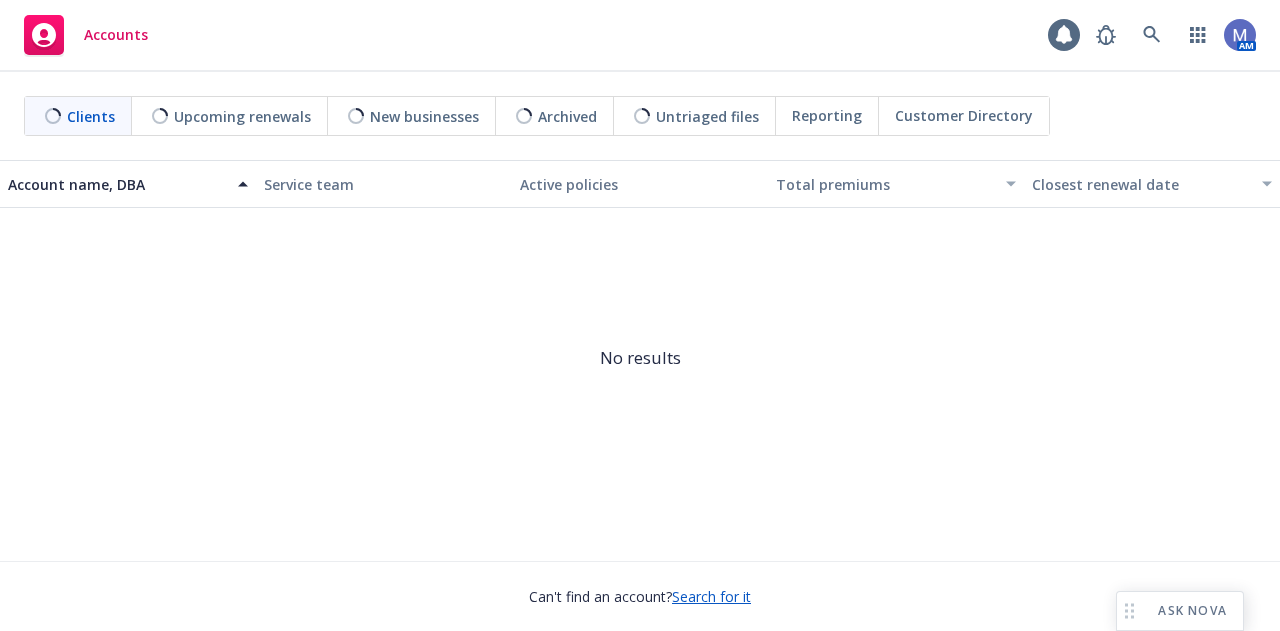 scroll, scrollTop: 0, scrollLeft: 0, axis: both 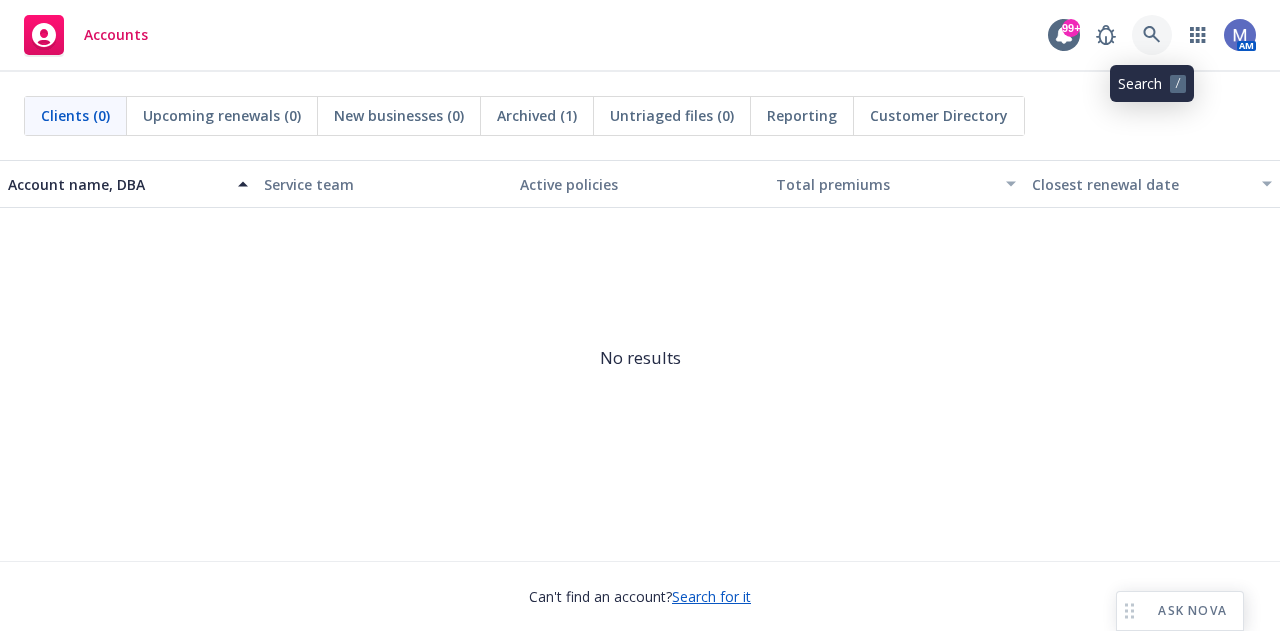 click 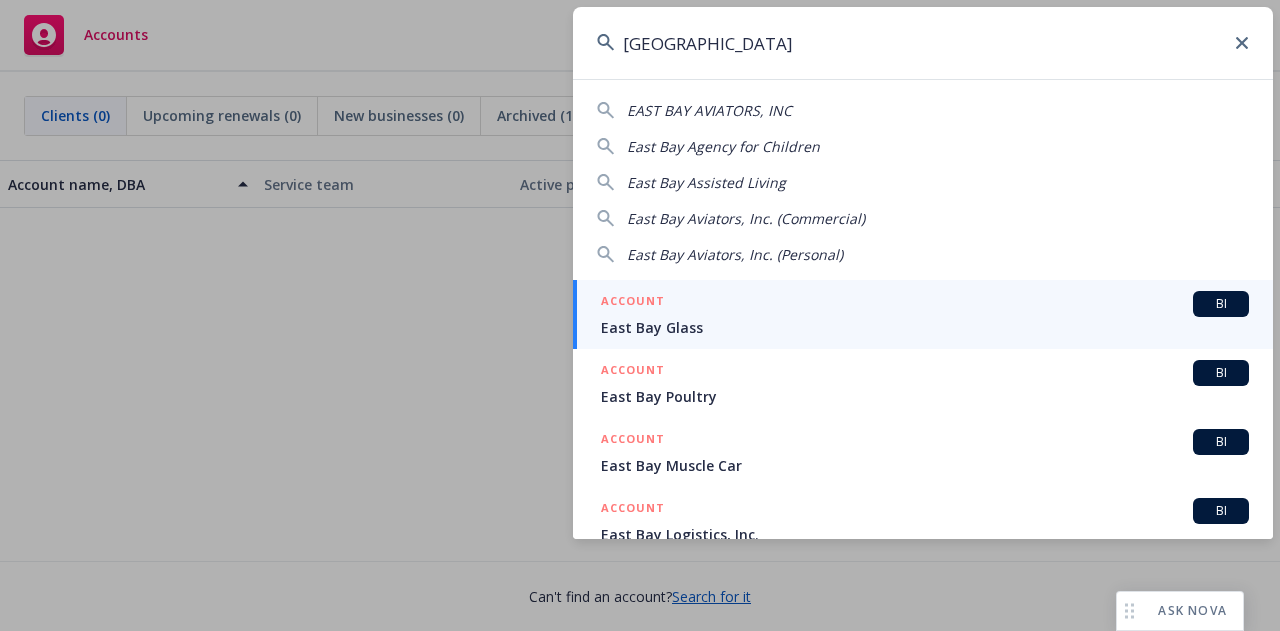 click on "East Bay Agency for Children" at bounding box center [723, 146] 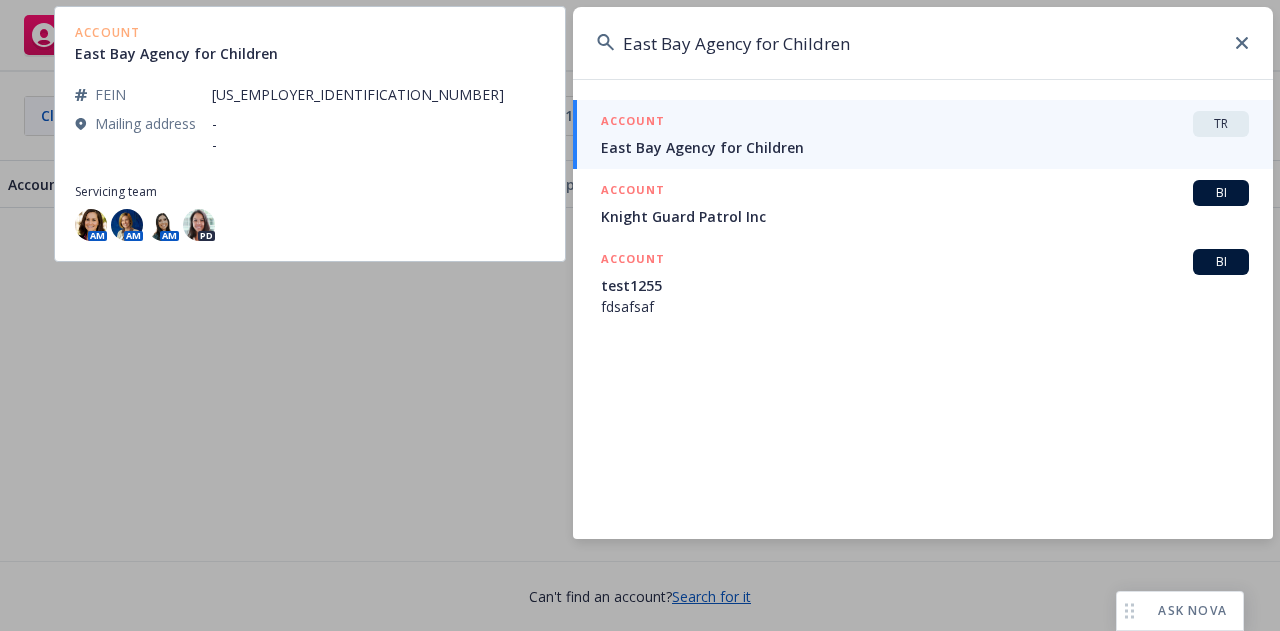 click on "East Bay Agency for Children" at bounding box center (925, 147) 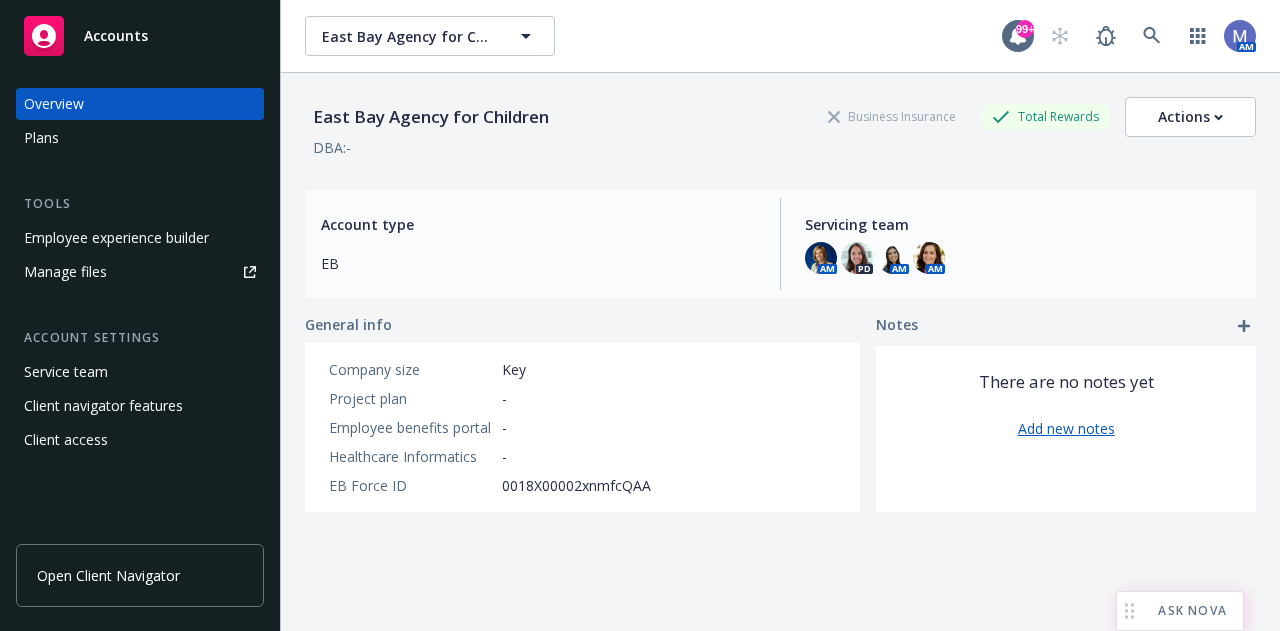 click on "ASK NOVA" at bounding box center [1192, 611] 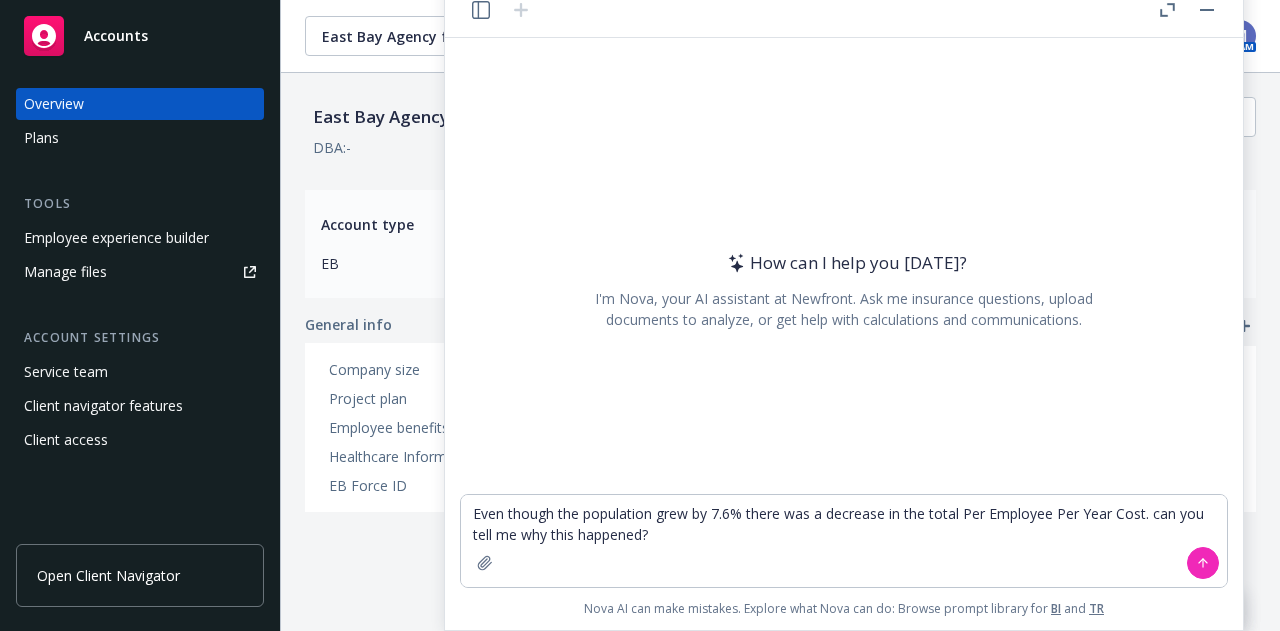 drag, startPoint x: 659, startPoint y: 533, endPoint x: 470, endPoint y: 513, distance: 190.05525 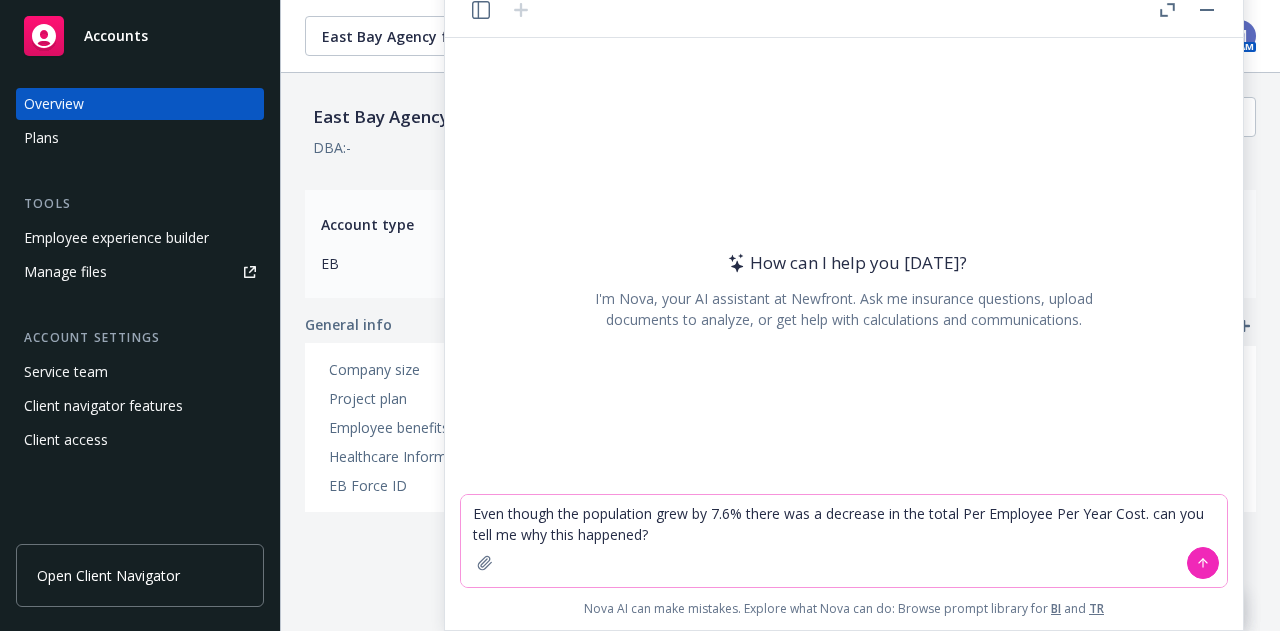 click on "Even though the population grew by 7.6% there was a decrease in the total Per Employee Per Year Cost. can you tell me why this happened?" at bounding box center [844, 541] 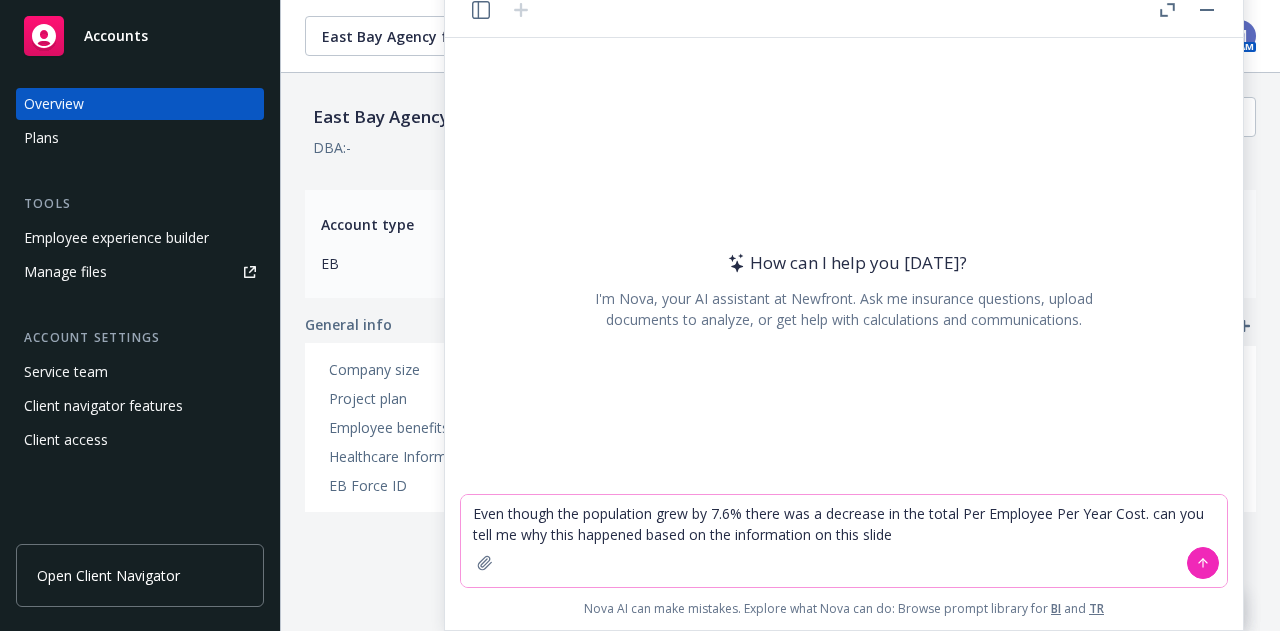 type on "Even though the population grew by 7.6% there was a decrease in the total Per Employee Per Year Cost. can you tell me why this happened based on the information on this slide" 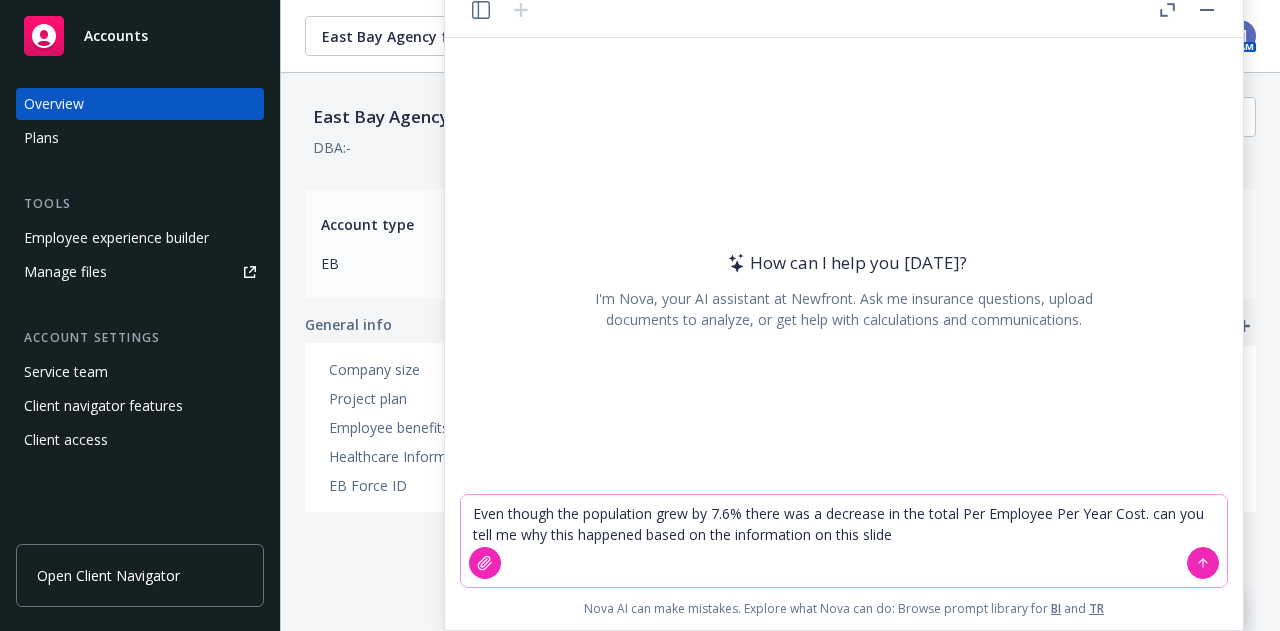 click 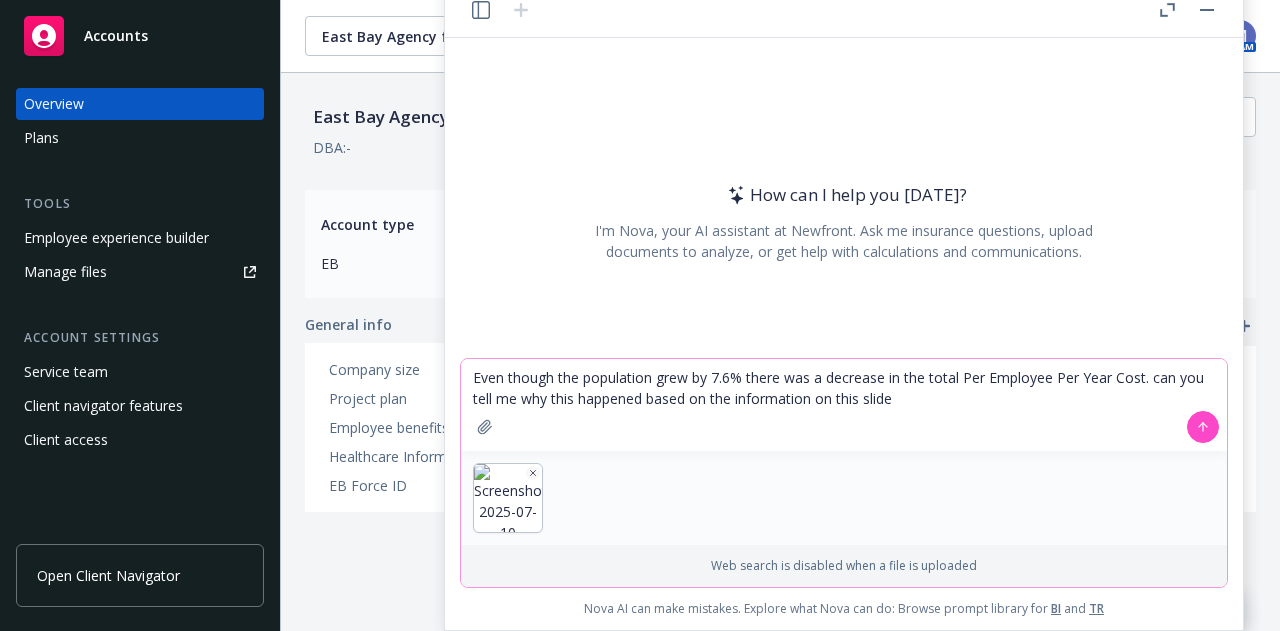 click 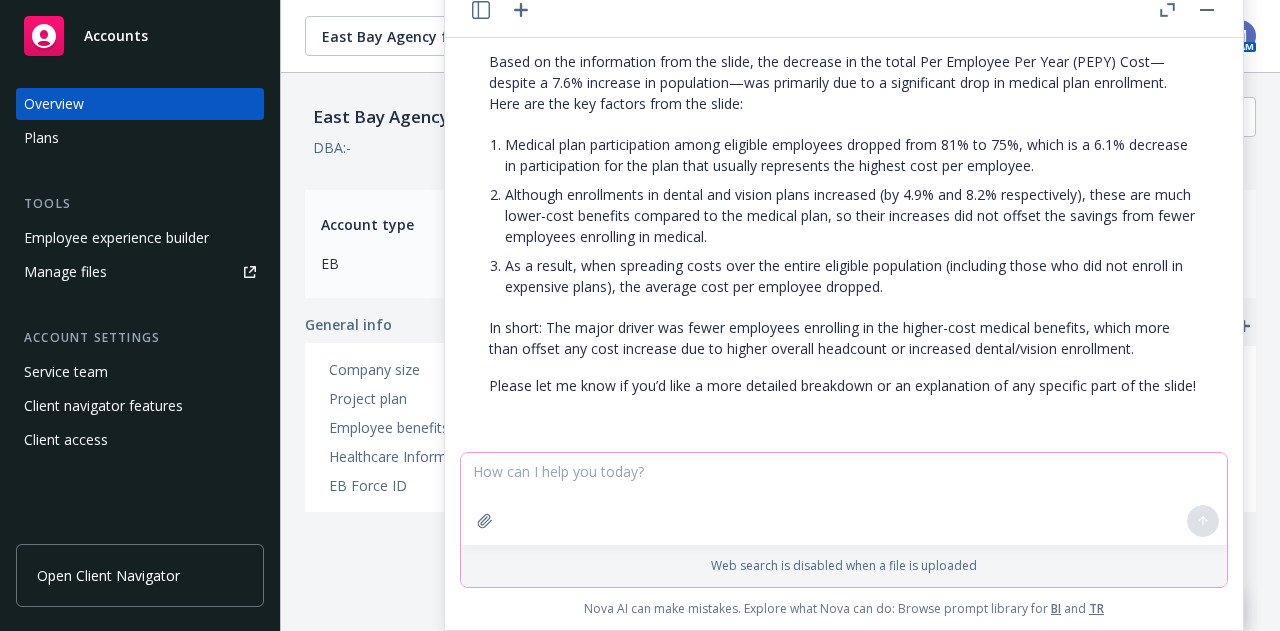 scroll, scrollTop: 78, scrollLeft: 0, axis: vertical 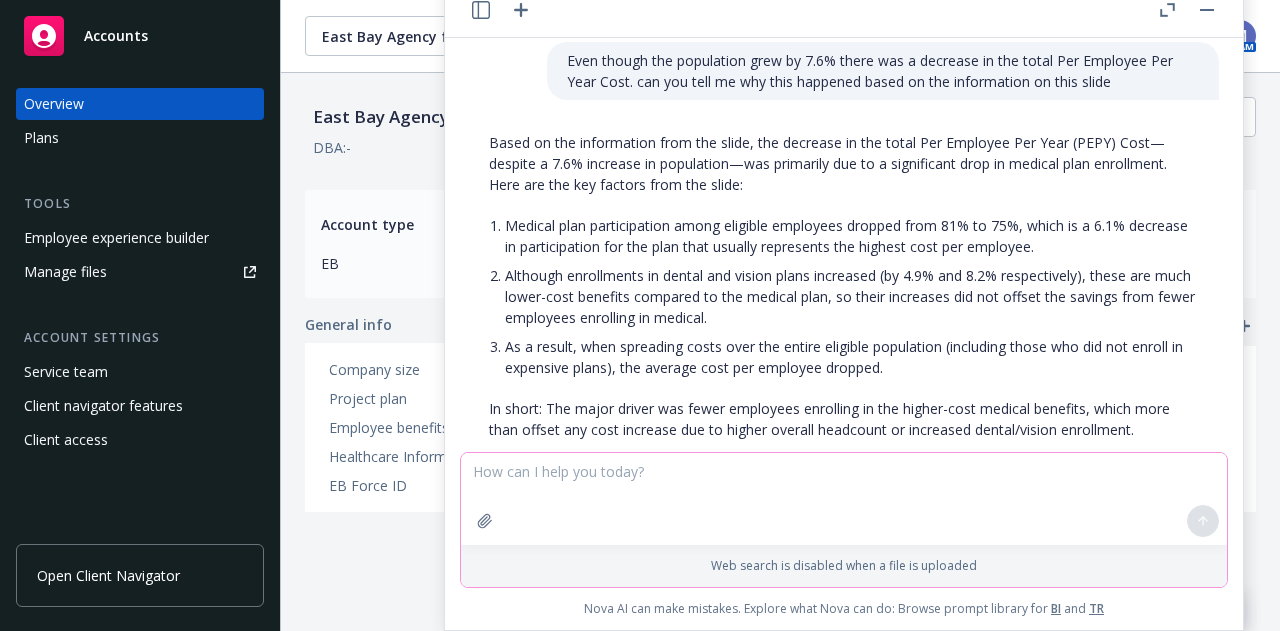 click on "As a result, when spreading costs over the entire eligible population (including those who did not enroll in expensive plans), the average cost per employee dropped." at bounding box center (852, 357) 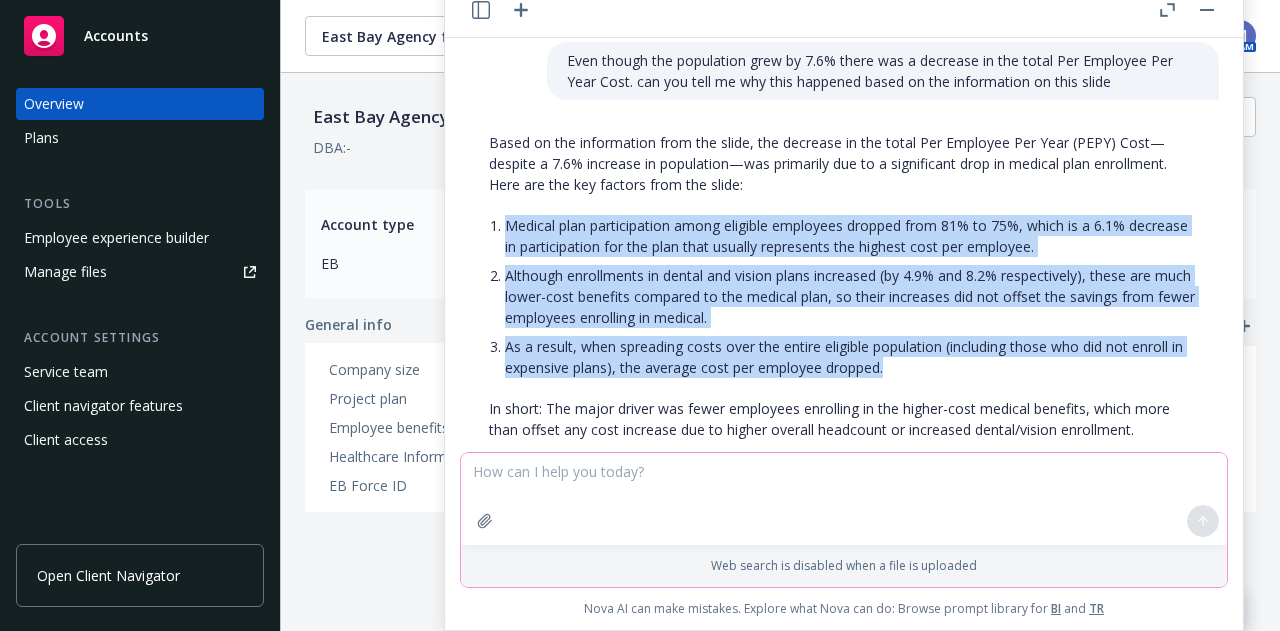 drag, startPoint x: 908, startPoint y: 365, endPoint x: 506, endPoint y: 221, distance: 427.01288 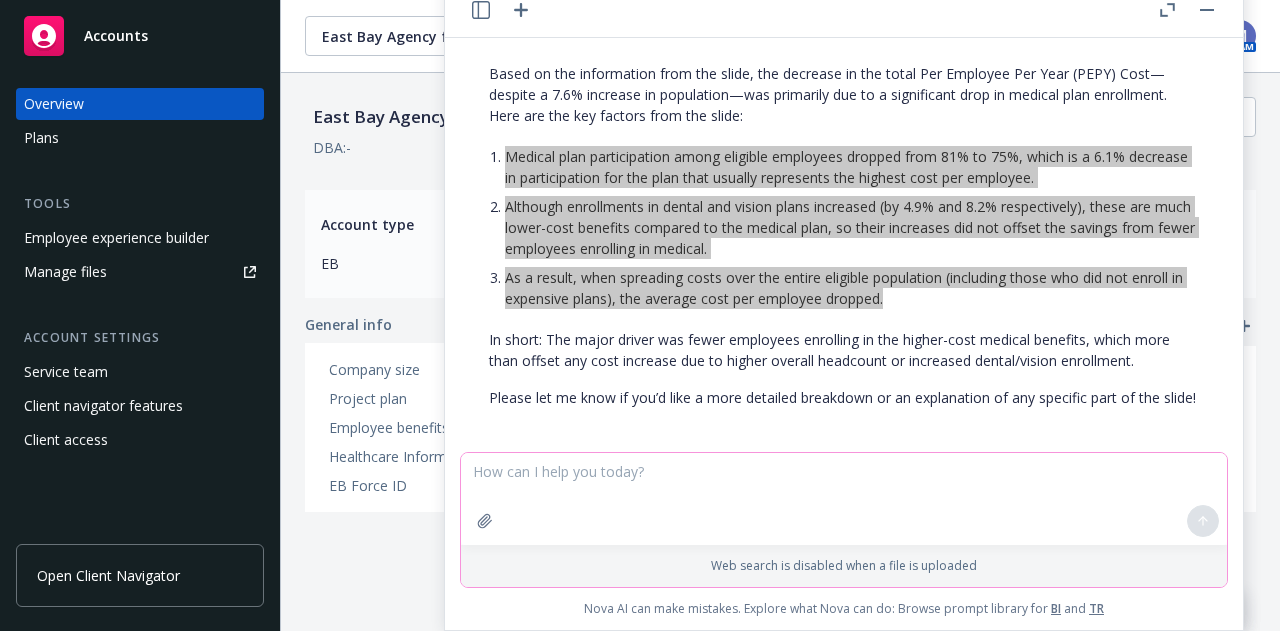 scroll, scrollTop: 178, scrollLeft: 0, axis: vertical 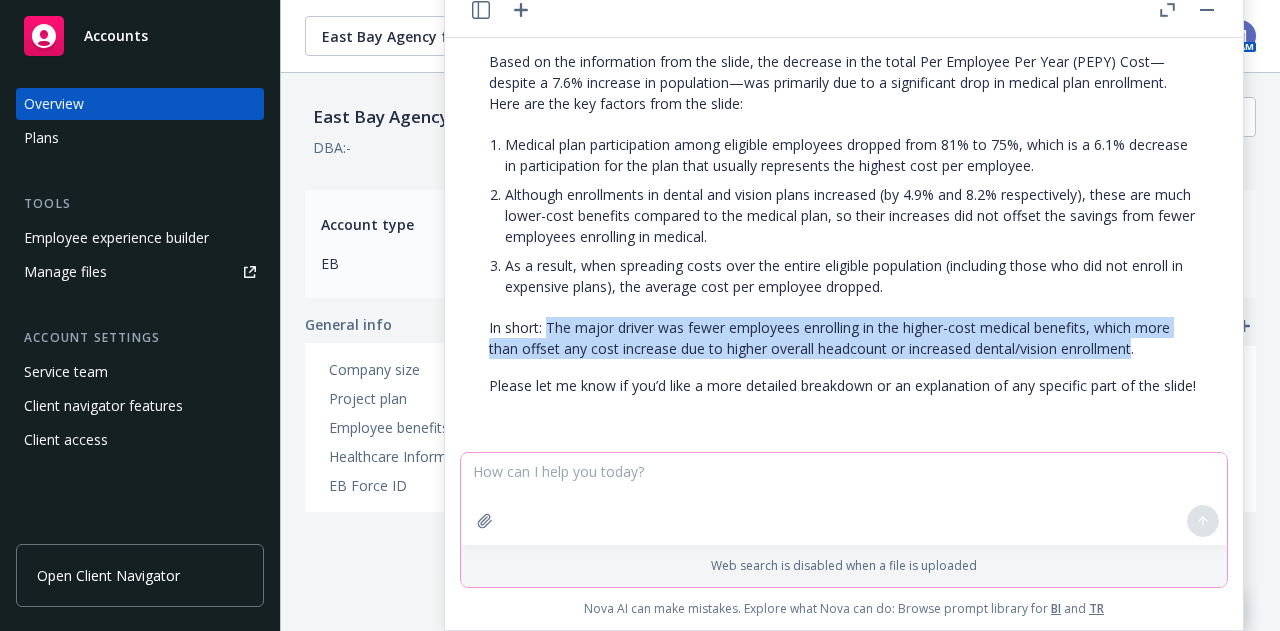 drag, startPoint x: 1136, startPoint y: 329, endPoint x: 547, endPoint y: 303, distance: 589.57355 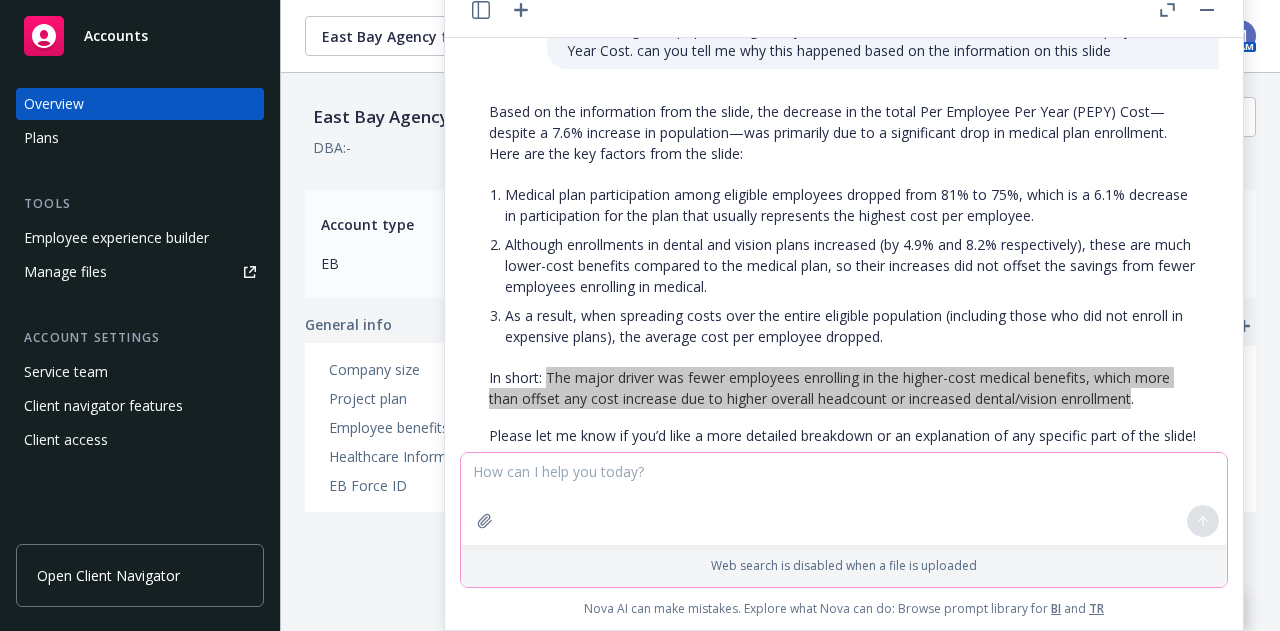 scroll, scrollTop: 78, scrollLeft: 0, axis: vertical 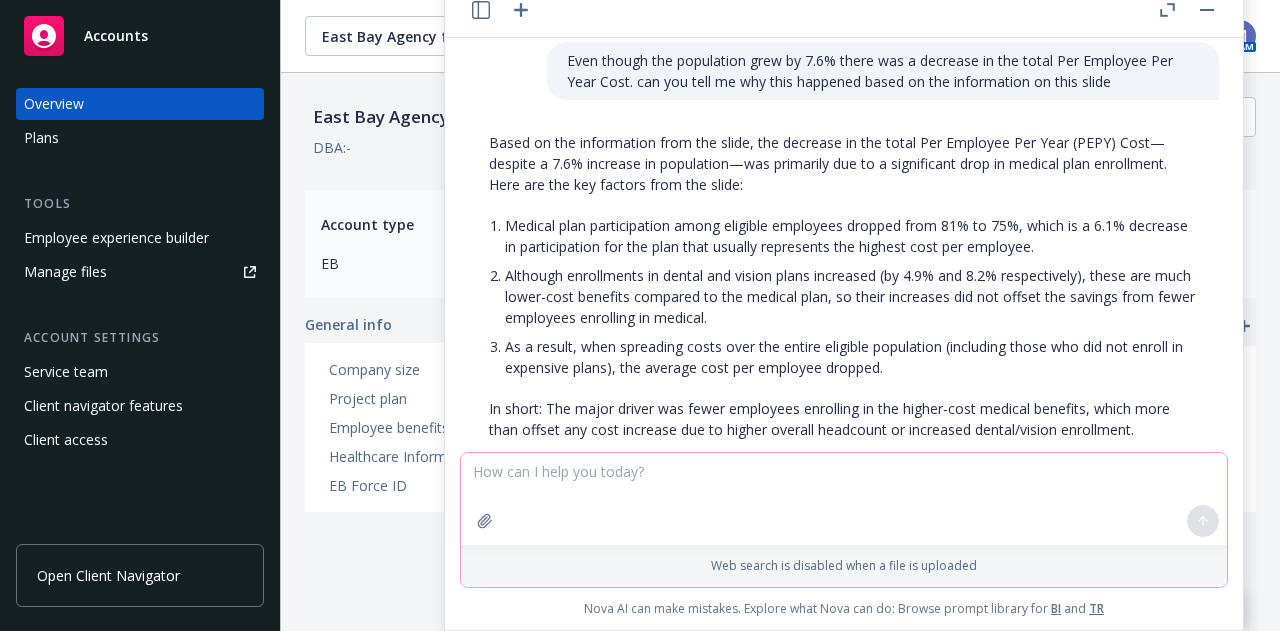 click at bounding box center [844, 499] 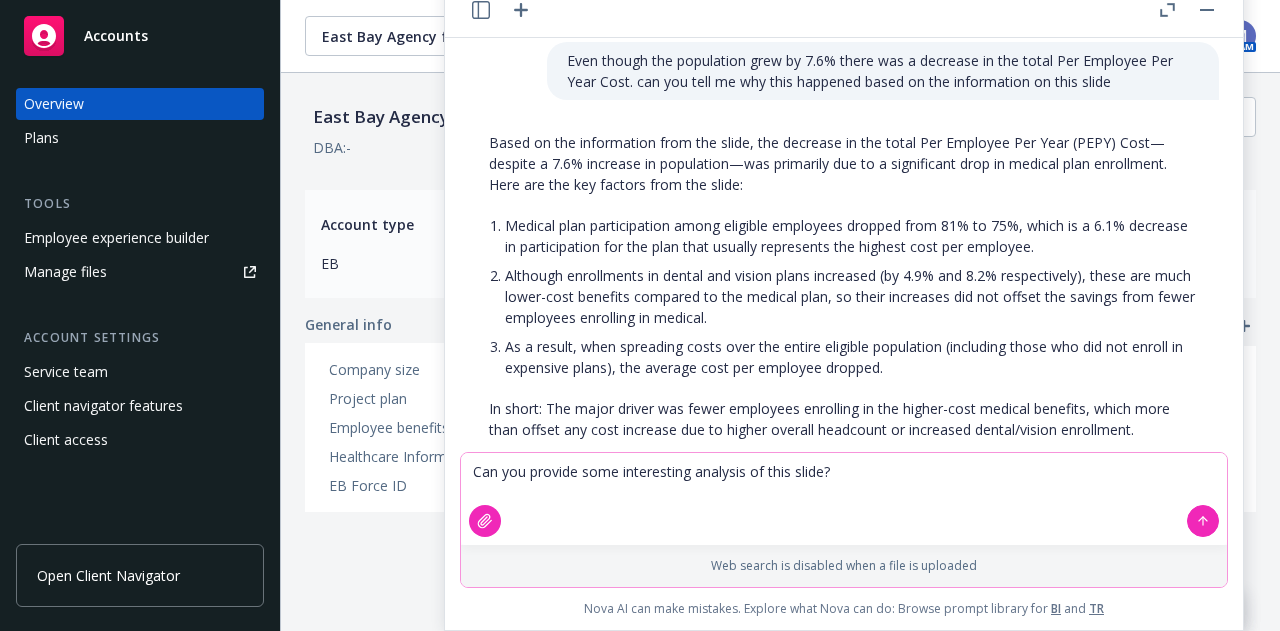 click 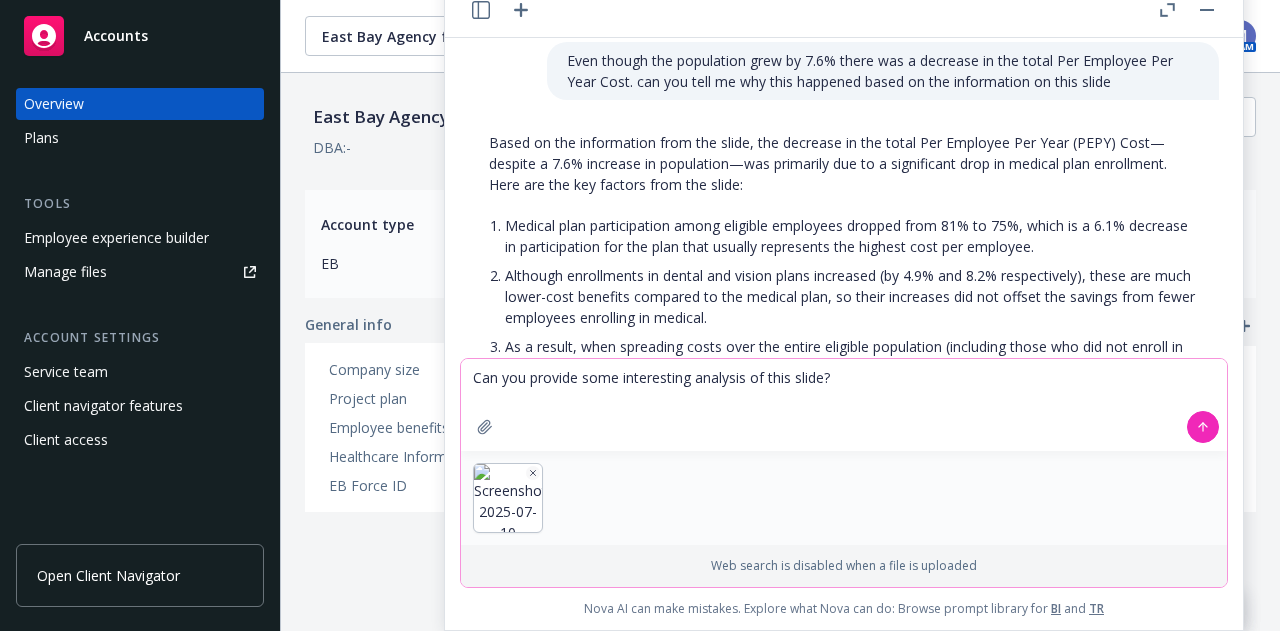 click on "Can you provide some interesting analysis of this slide?" at bounding box center (844, 405) 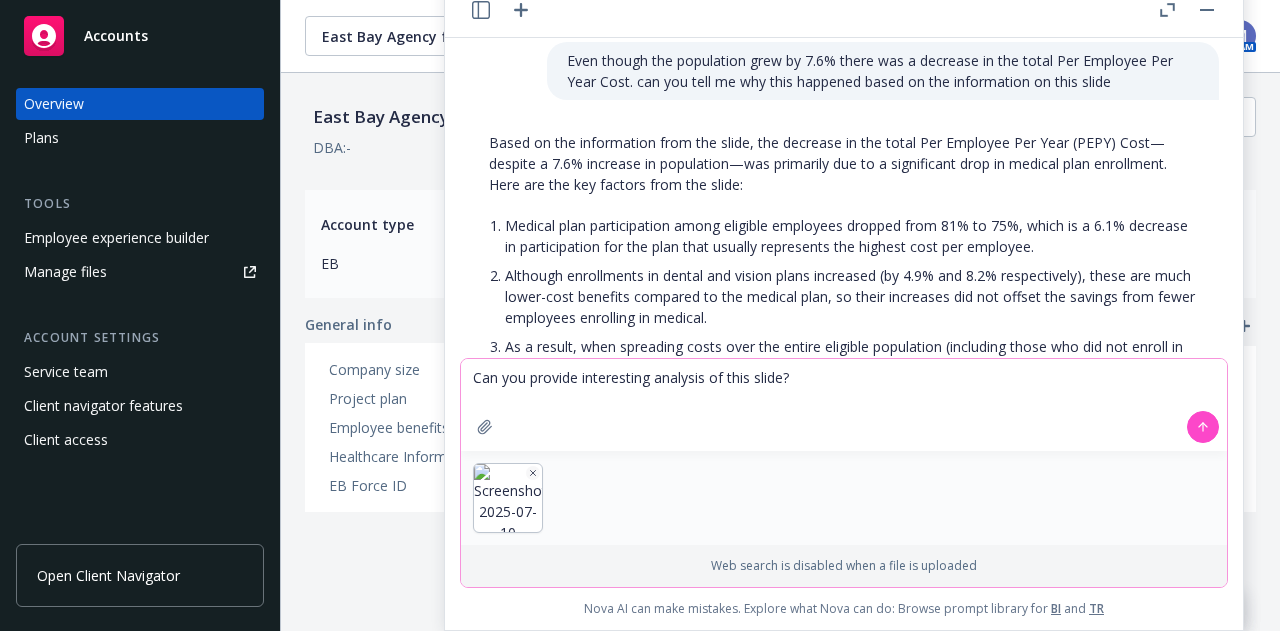 type on "Can you provide interesting analysis of this slide?" 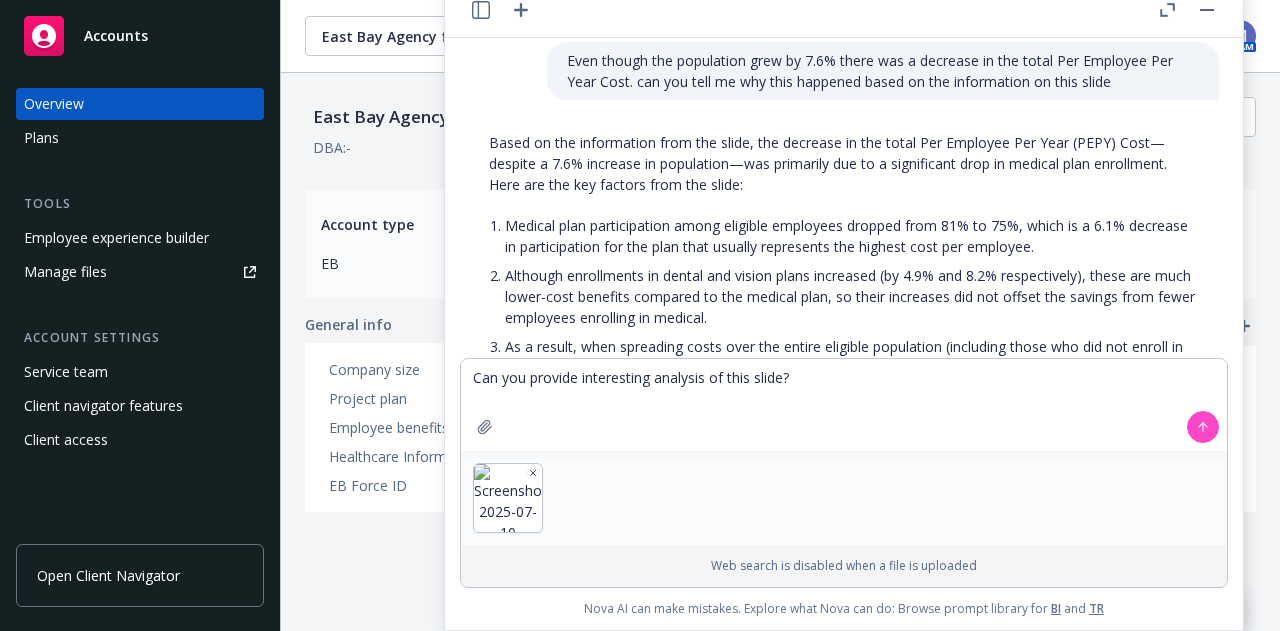 click 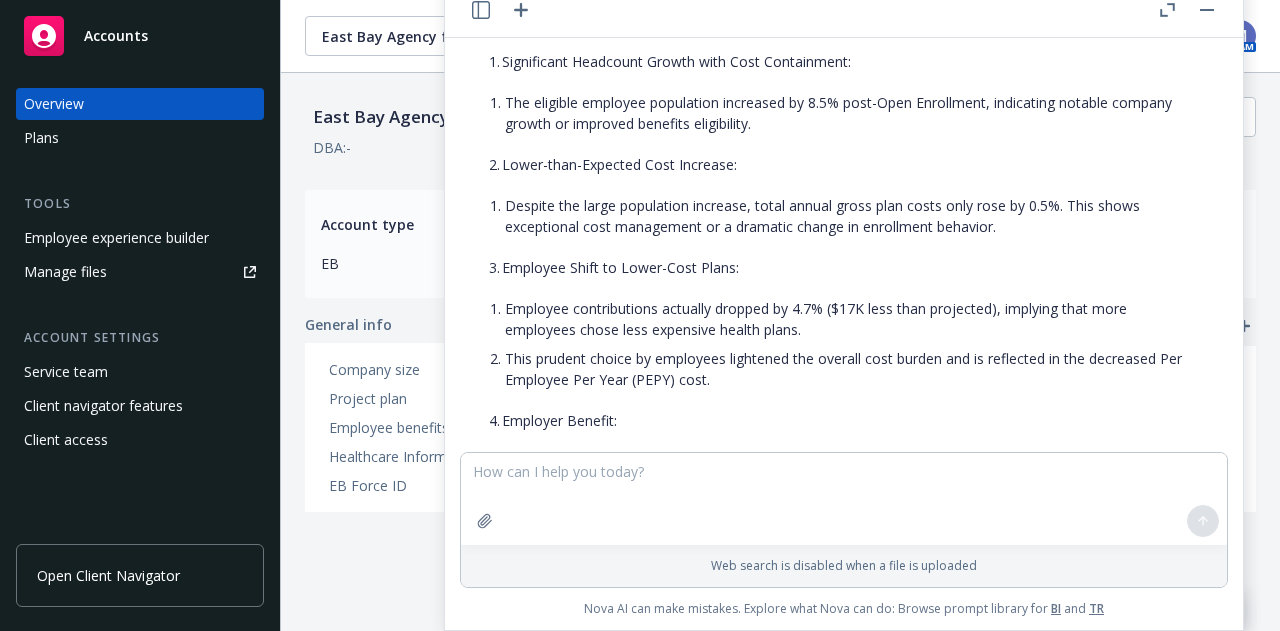 scroll, scrollTop: 740, scrollLeft: 0, axis: vertical 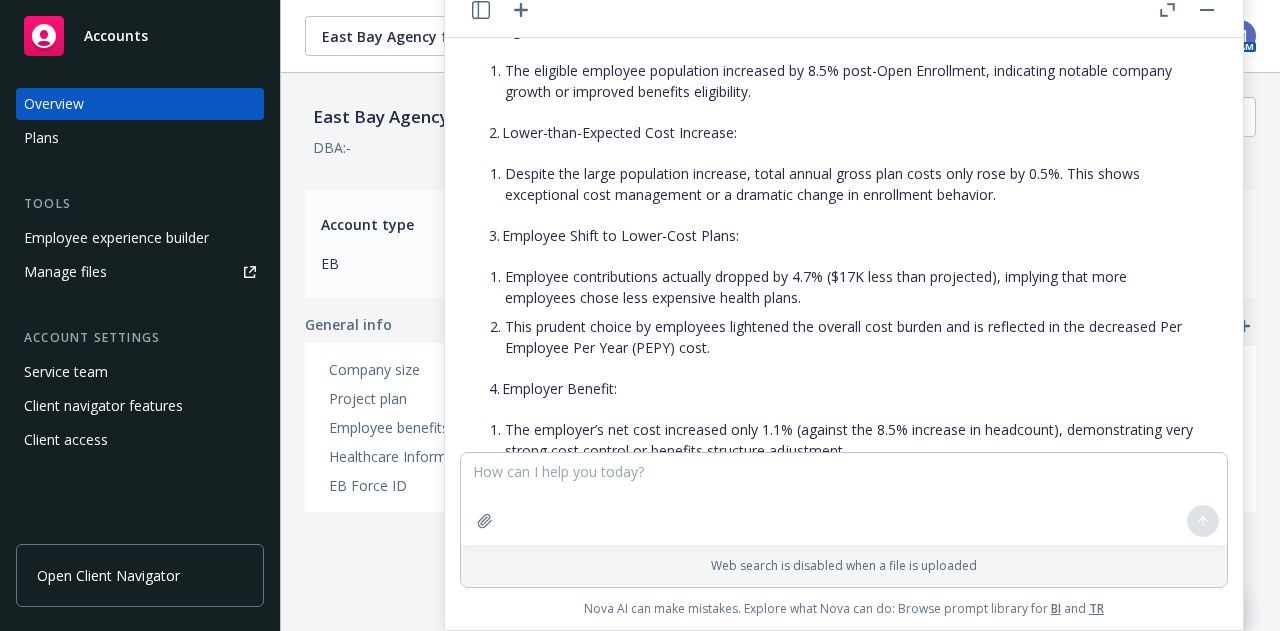 click on "Despite the large population increase, total annual gross plan costs only rose by 0.5%. This shows exceptional cost management or a dramatic change in enrollment behavior." at bounding box center (852, 184) 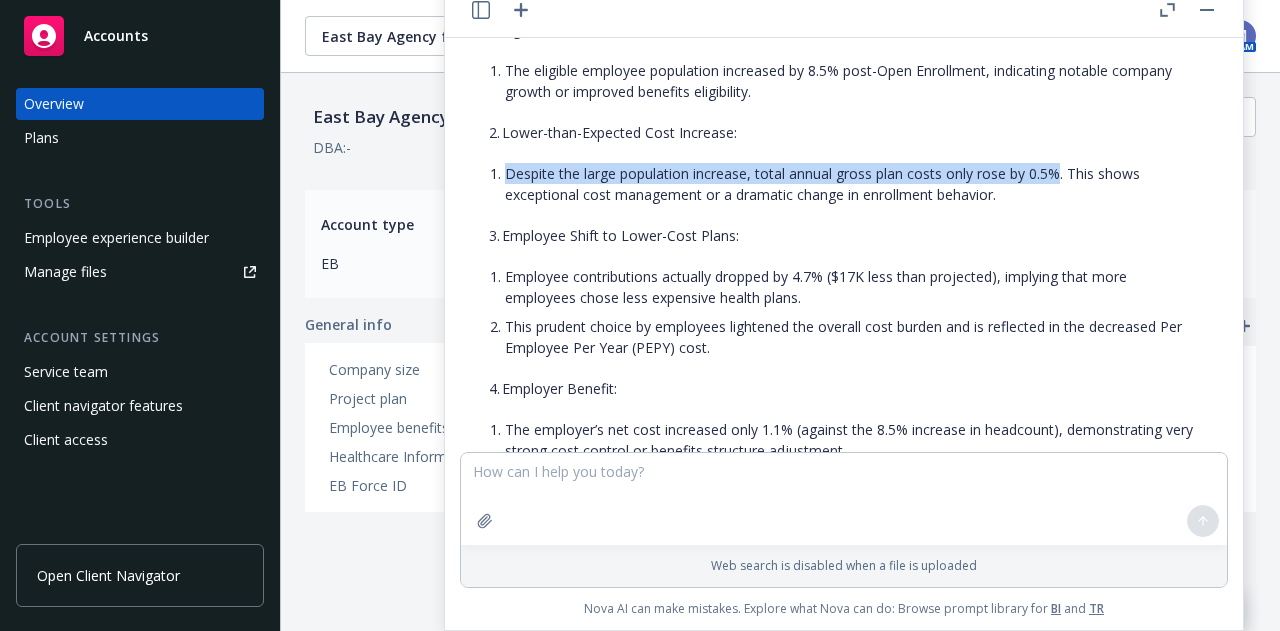 drag, startPoint x: 1058, startPoint y: 193, endPoint x: 506, endPoint y: 193, distance: 552 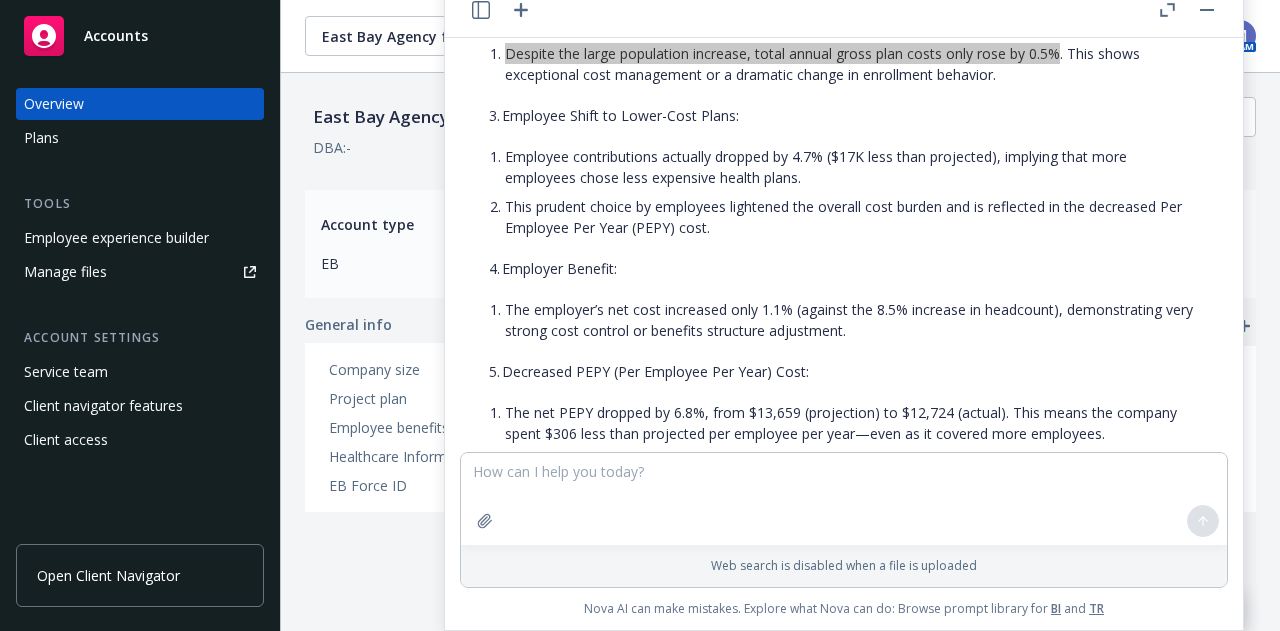 scroll, scrollTop: 940, scrollLeft: 0, axis: vertical 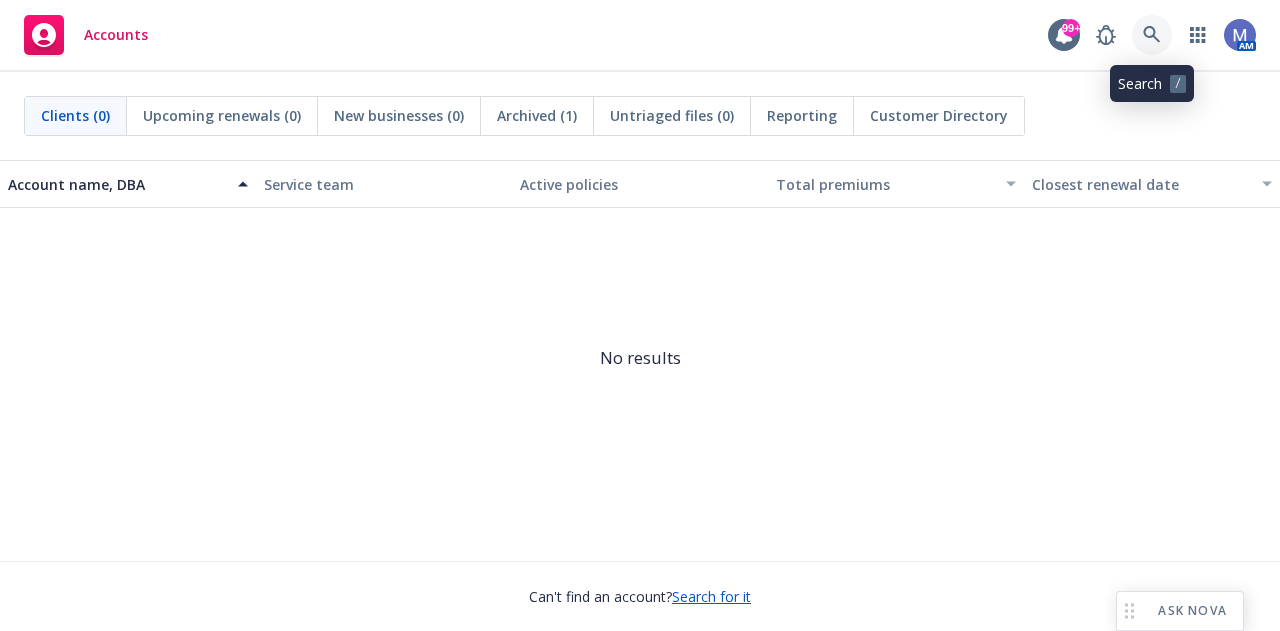 click 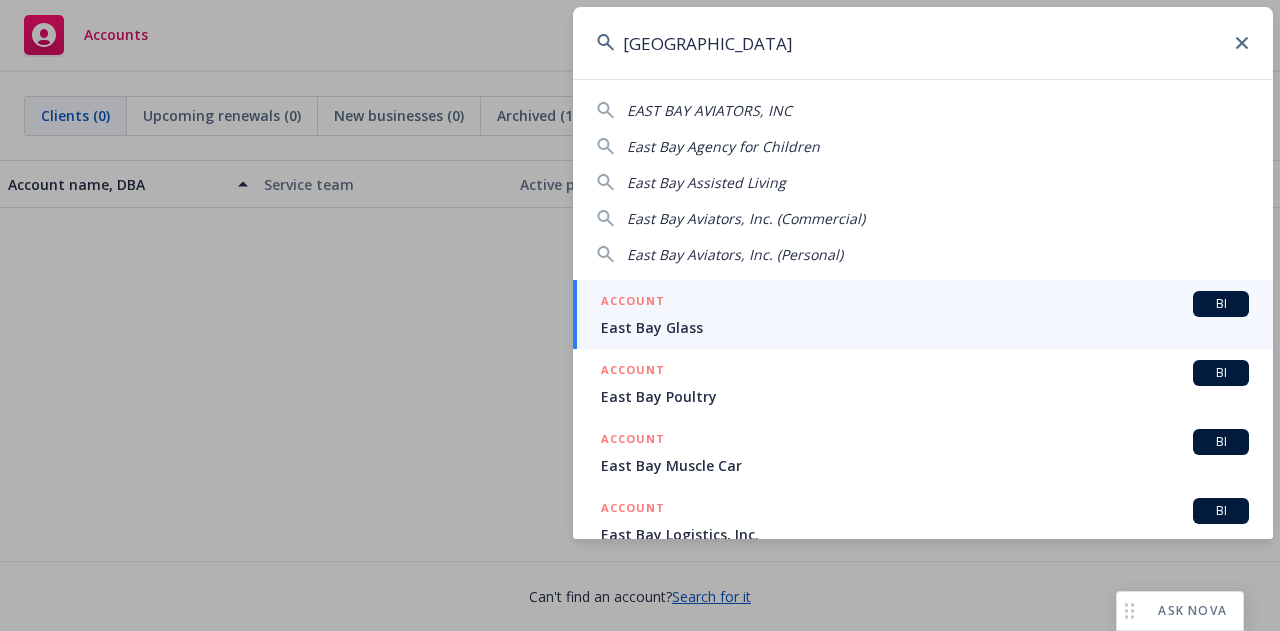 click on "East Bay Agency for Children" at bounding box center [723, 146] 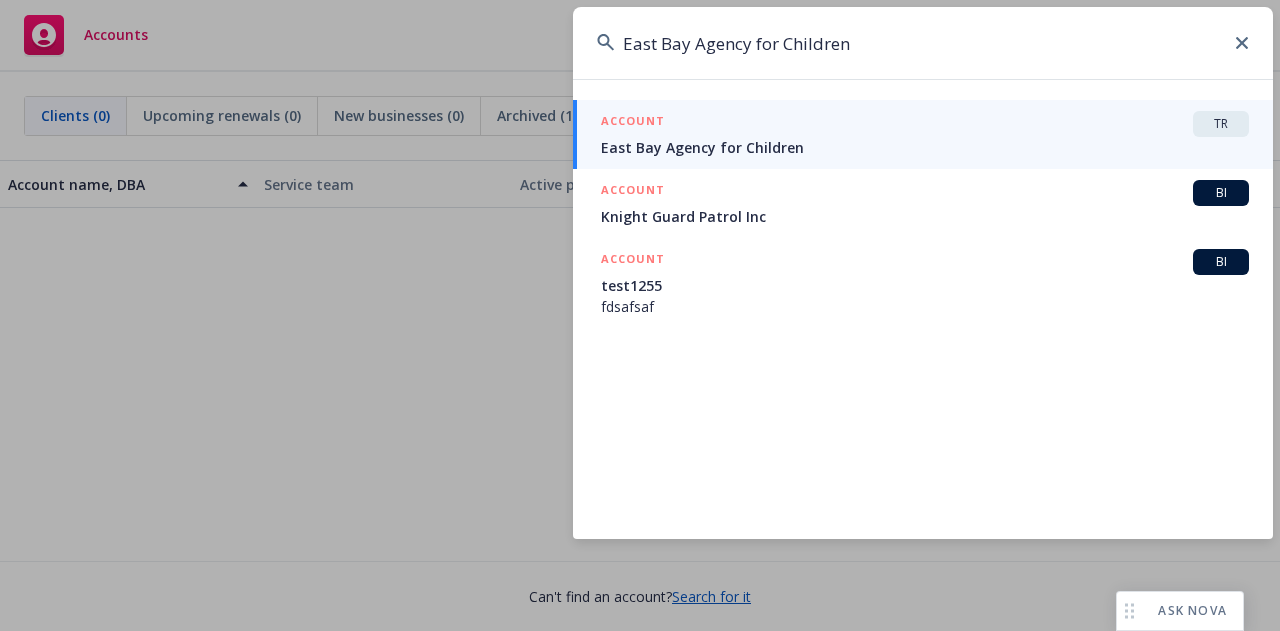 click on "East Bay Agency for Children" at bounding box center (925, 147) 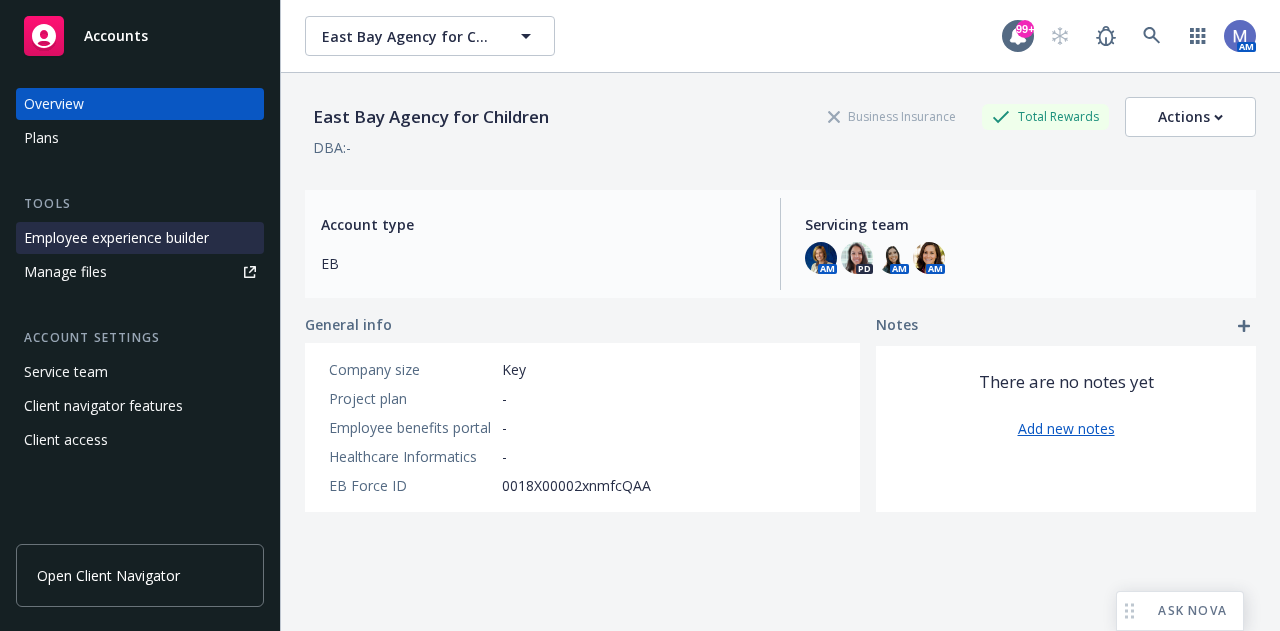 click on "Employee experience builder" at bounding box center (116, 238) 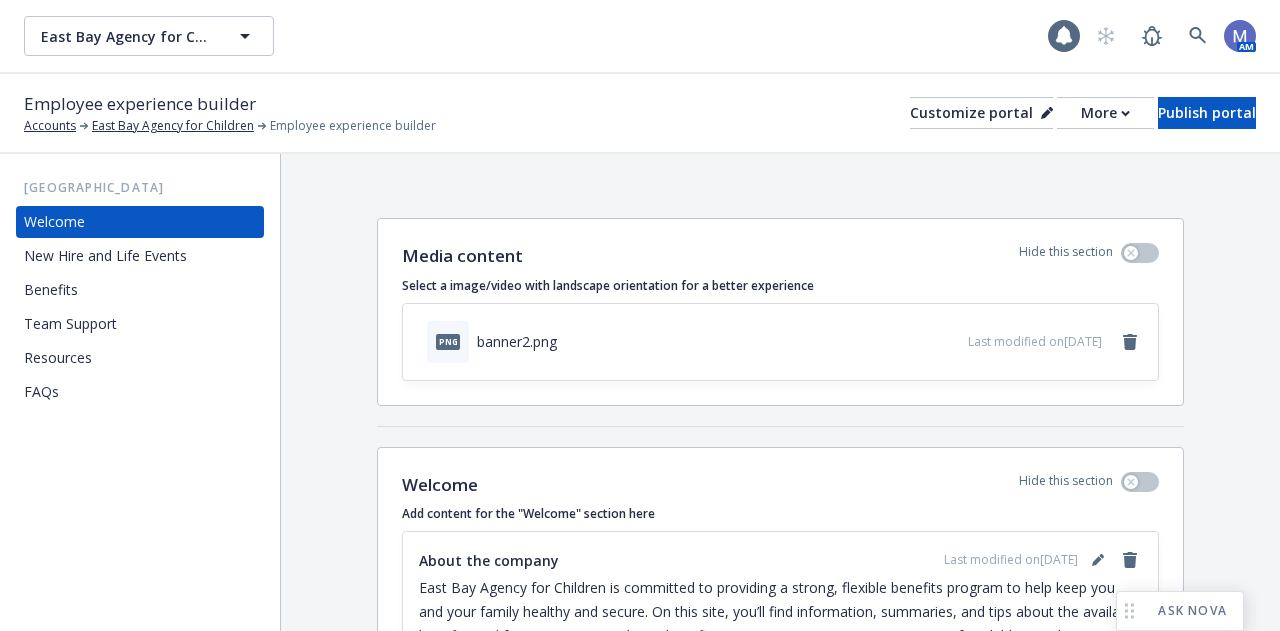 scroll, scrollTop: 0, scrollLeft: 0, axis: both 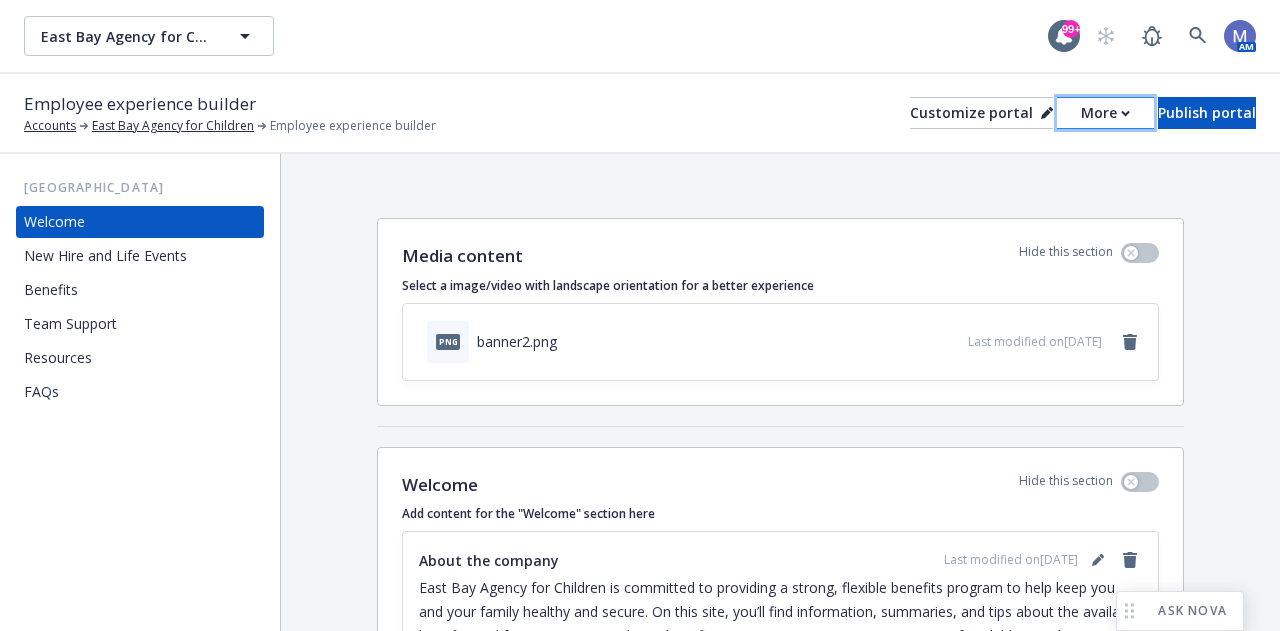 click on "More" at bounding box center [1105, 113] 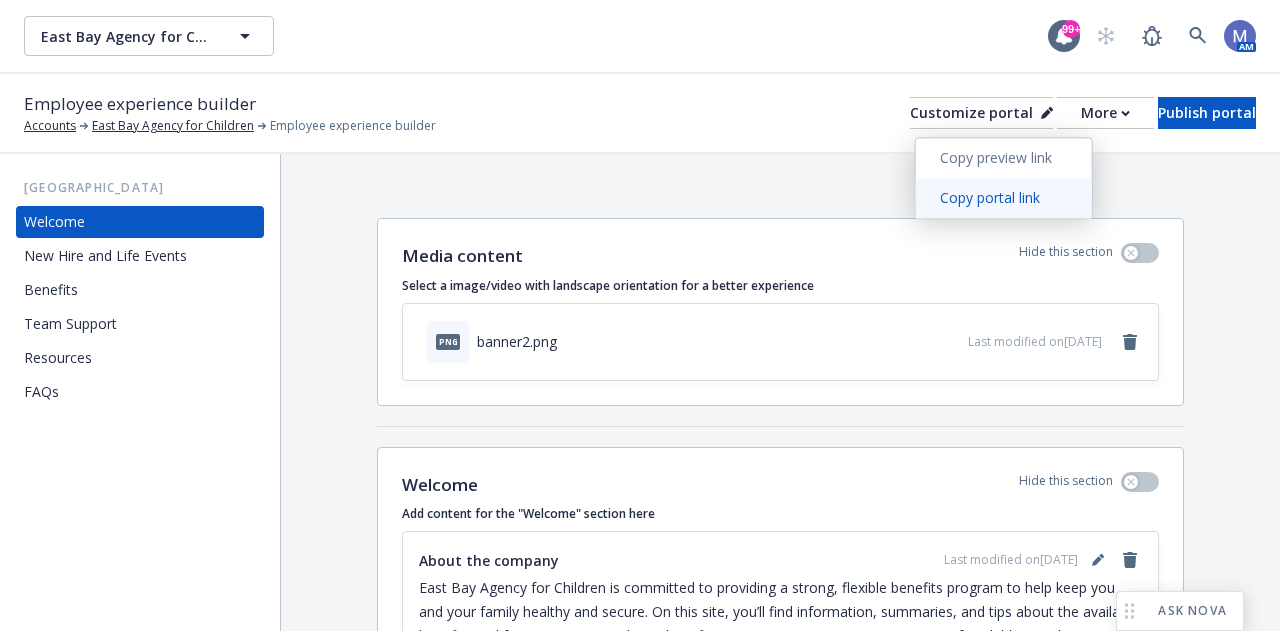 click on "Copy portal link" at bounding box center [1004, 198] 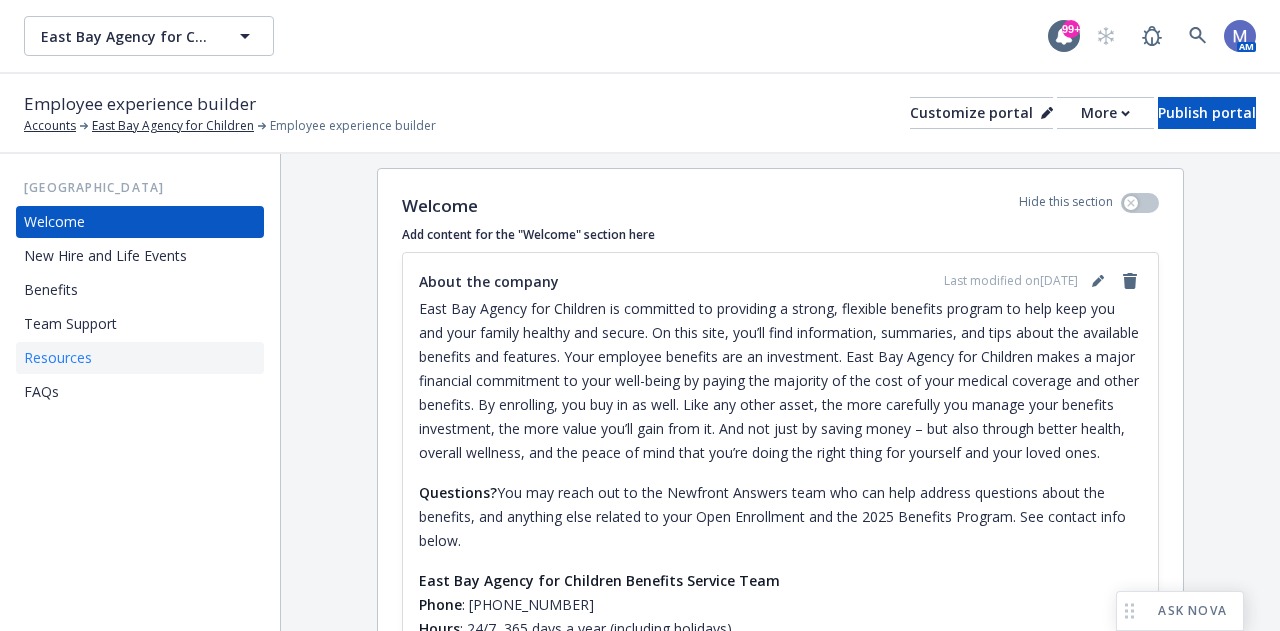scroll, scrollTop: 0, scrollLeft: 0, axis: both 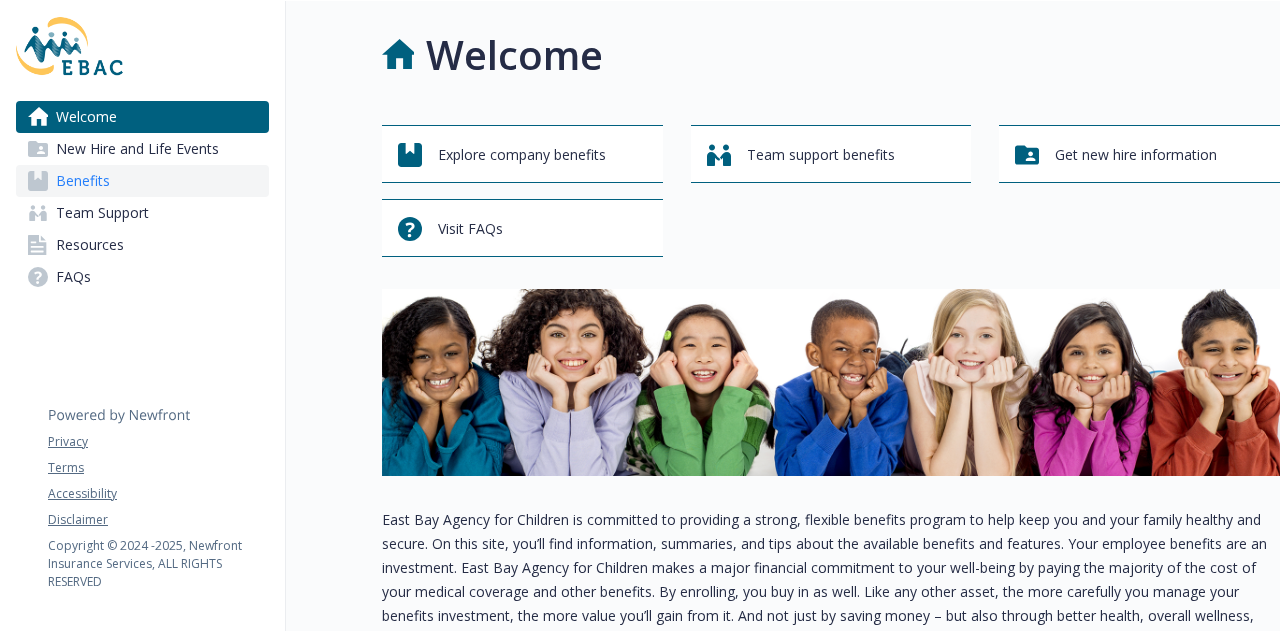 click on "Benefits" at bounding box center (83, 181) 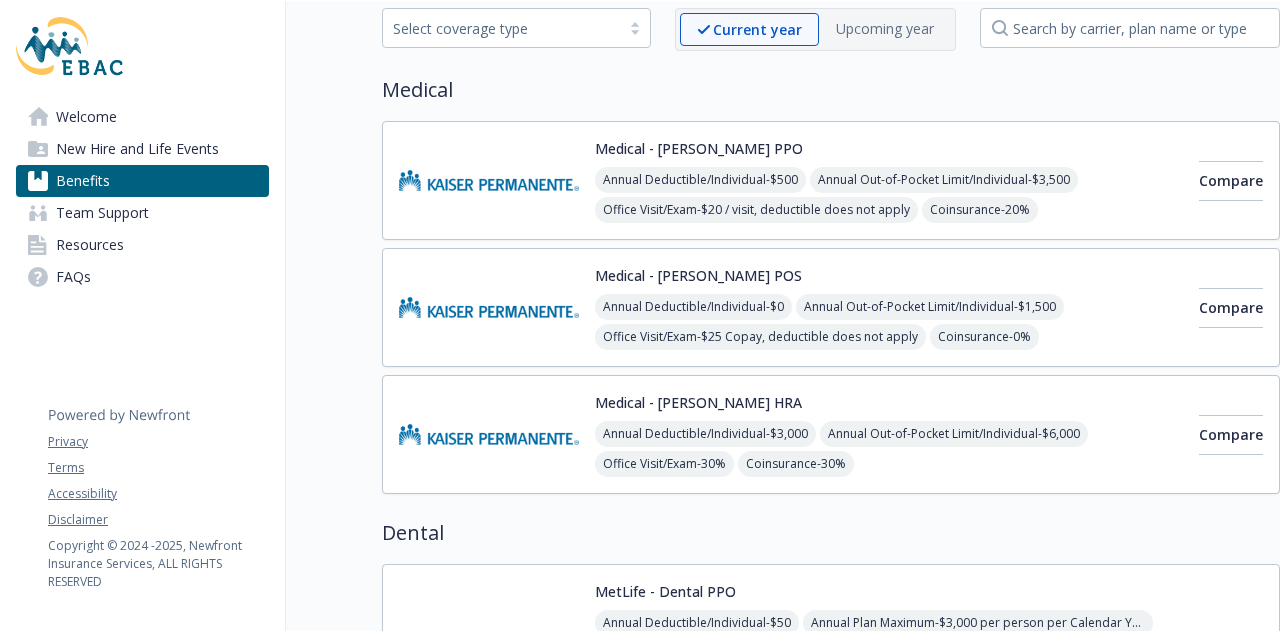 scroll, scrollTop: 200, scrollLeft: 0, axis: vertical 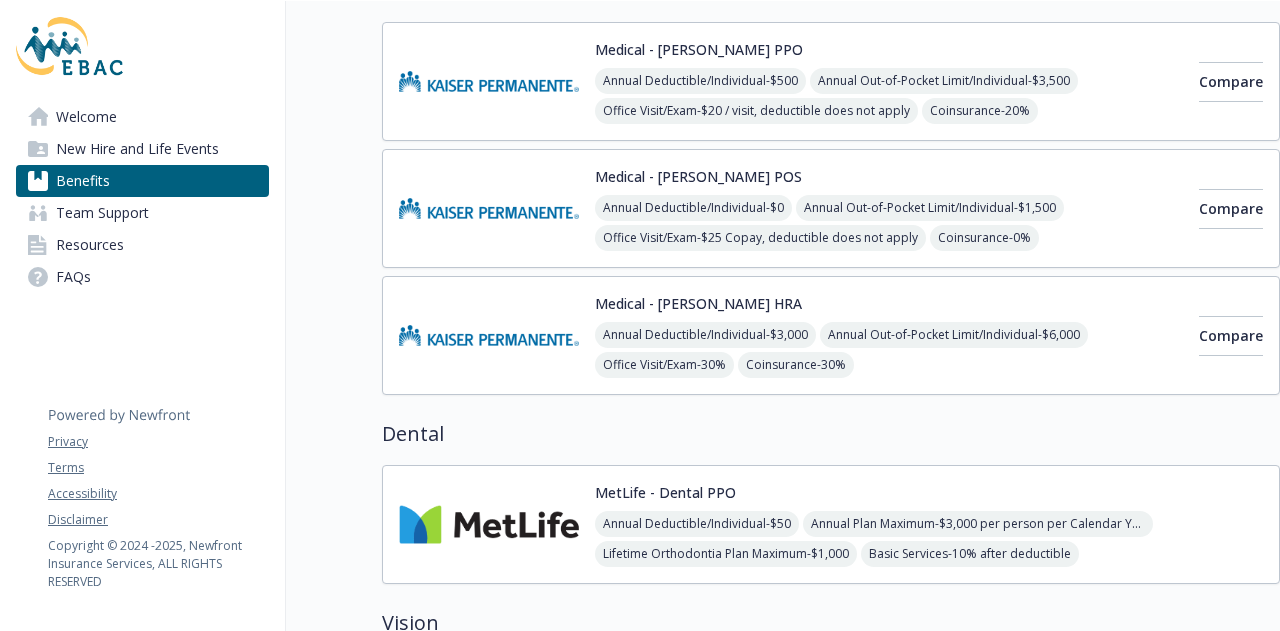 click at bounding box center (489, 335) 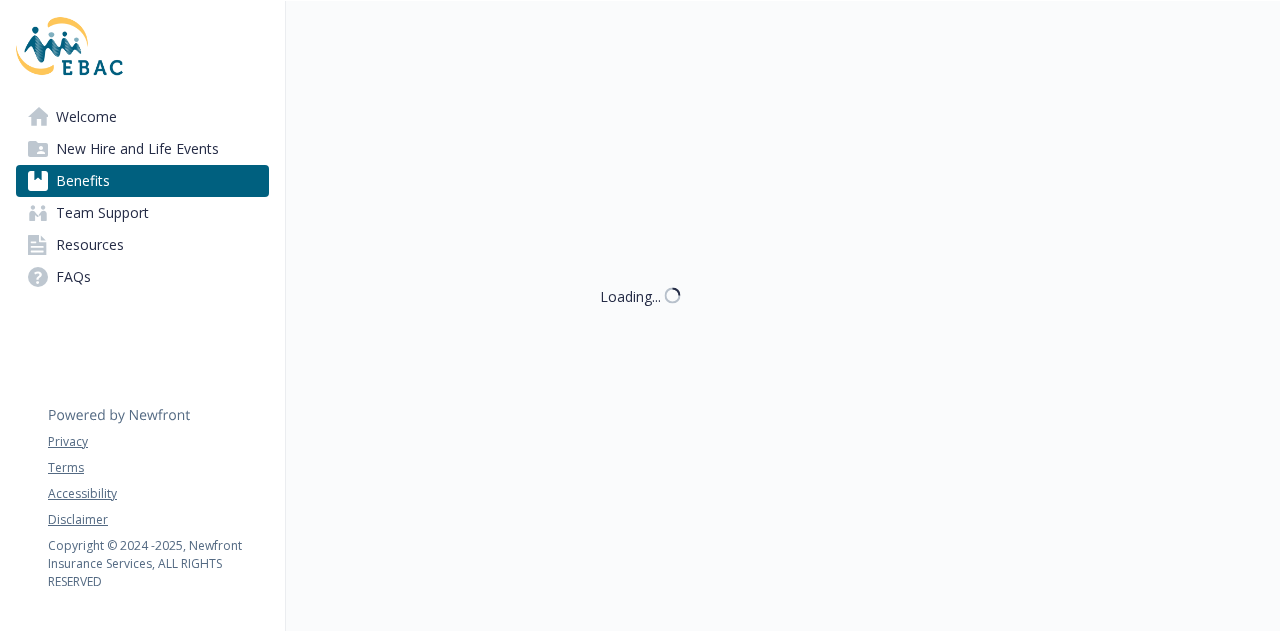 scroll, scrollTop: 200, scrollLeft: 0, axis: vertical 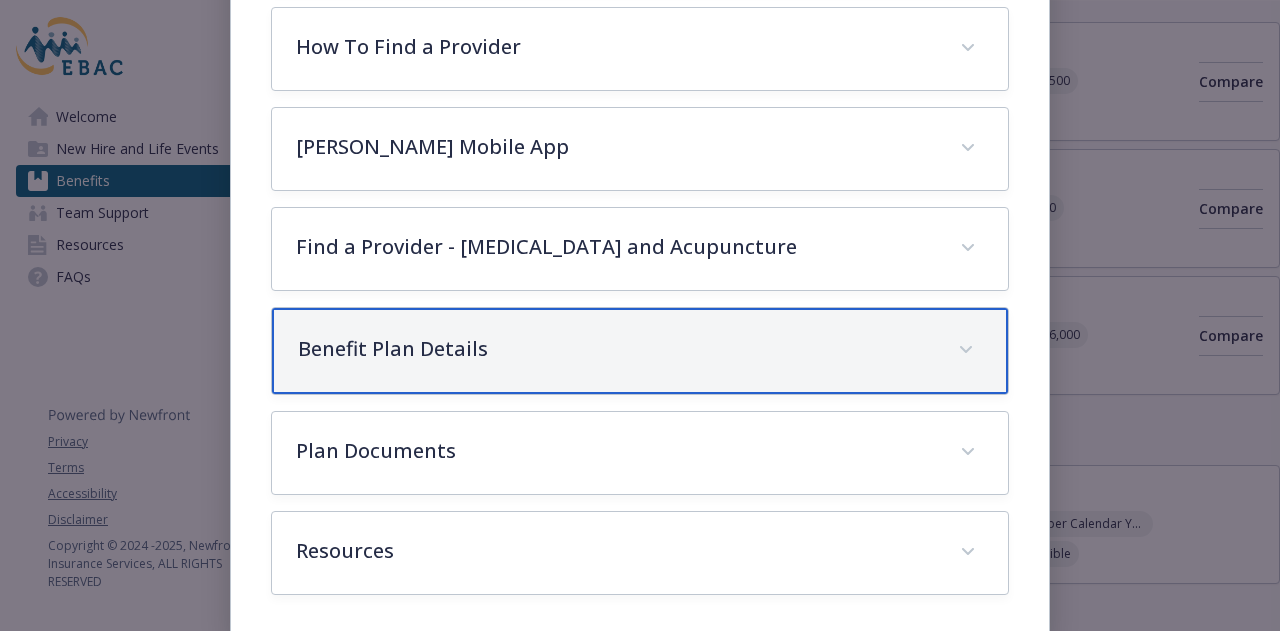 click on "Benefit Plan Details" at bounding box center (615, 349) 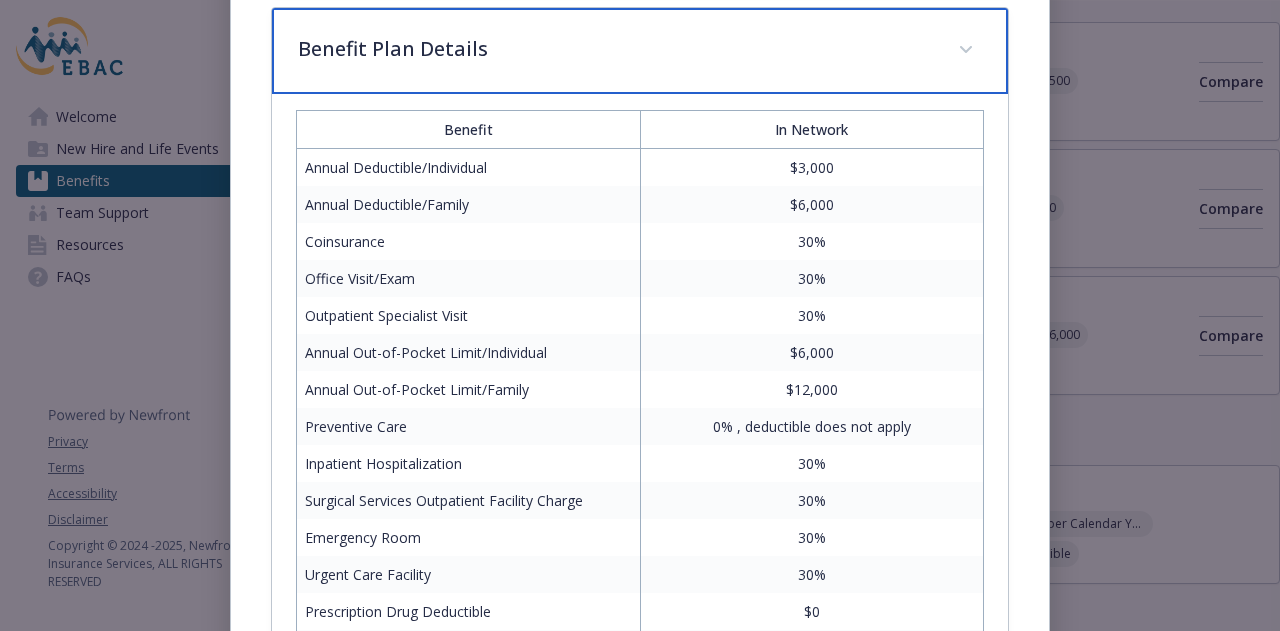 scroll, scrollTop: 500, scrollLeft: 0, axis: vertical 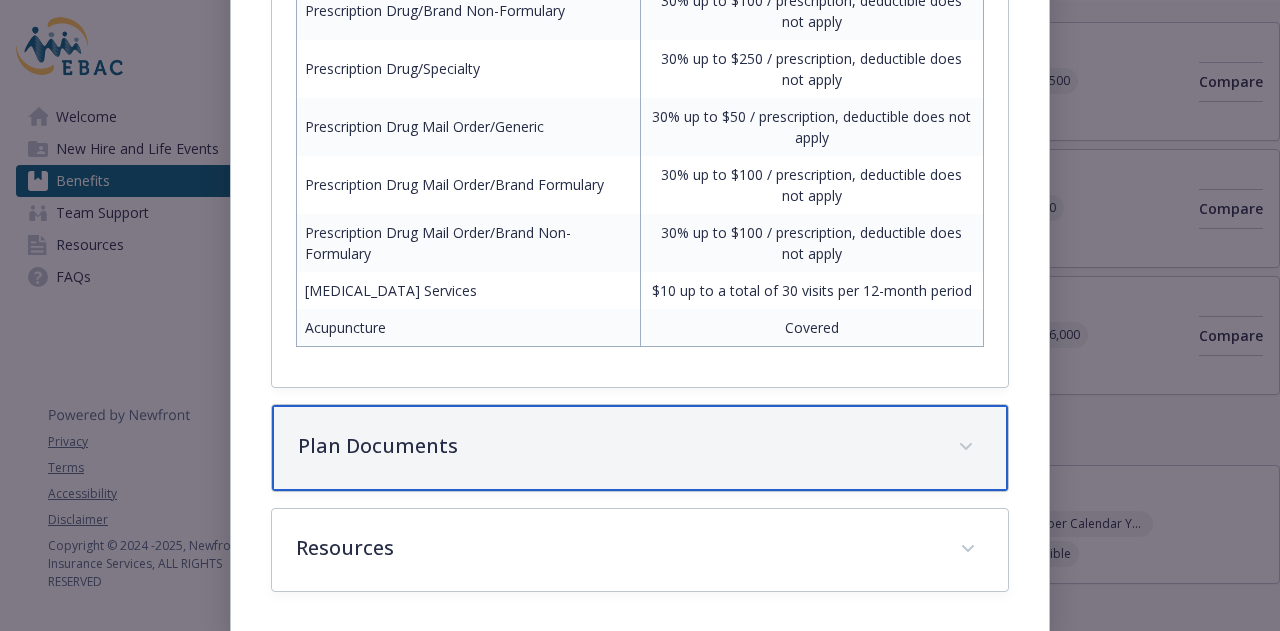 click on "Plan Documents" at bounding box center [615, 446] 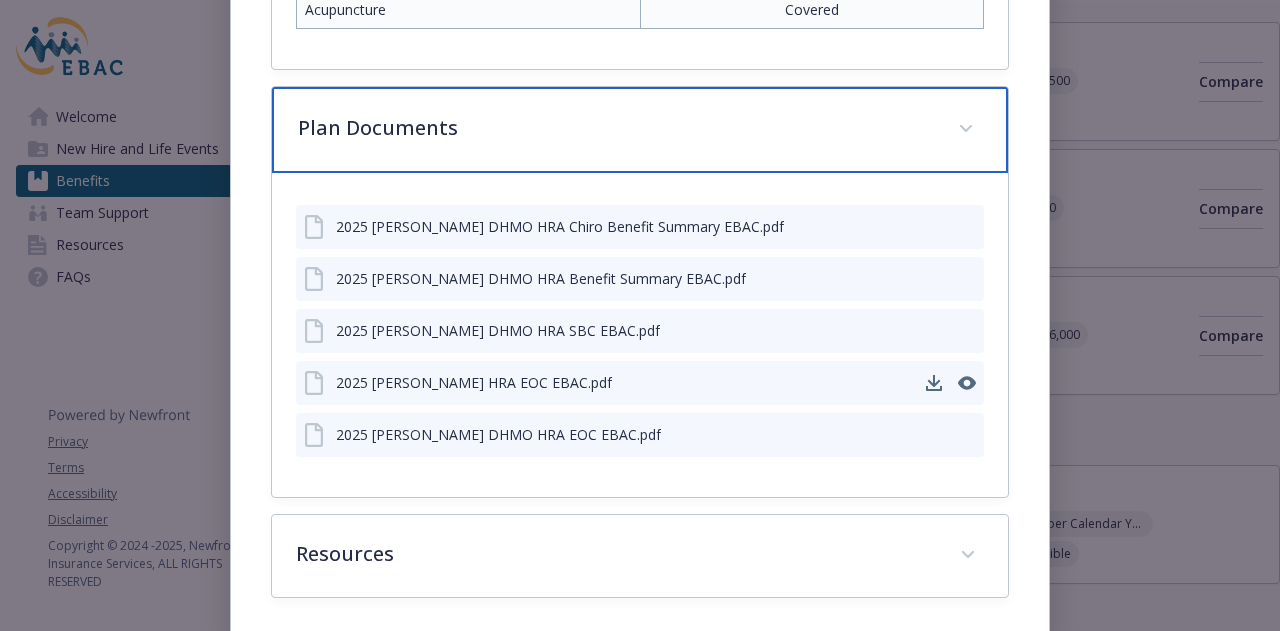 scroll, scrollTop: 1984, scrollLeft: 0, axis: vertical 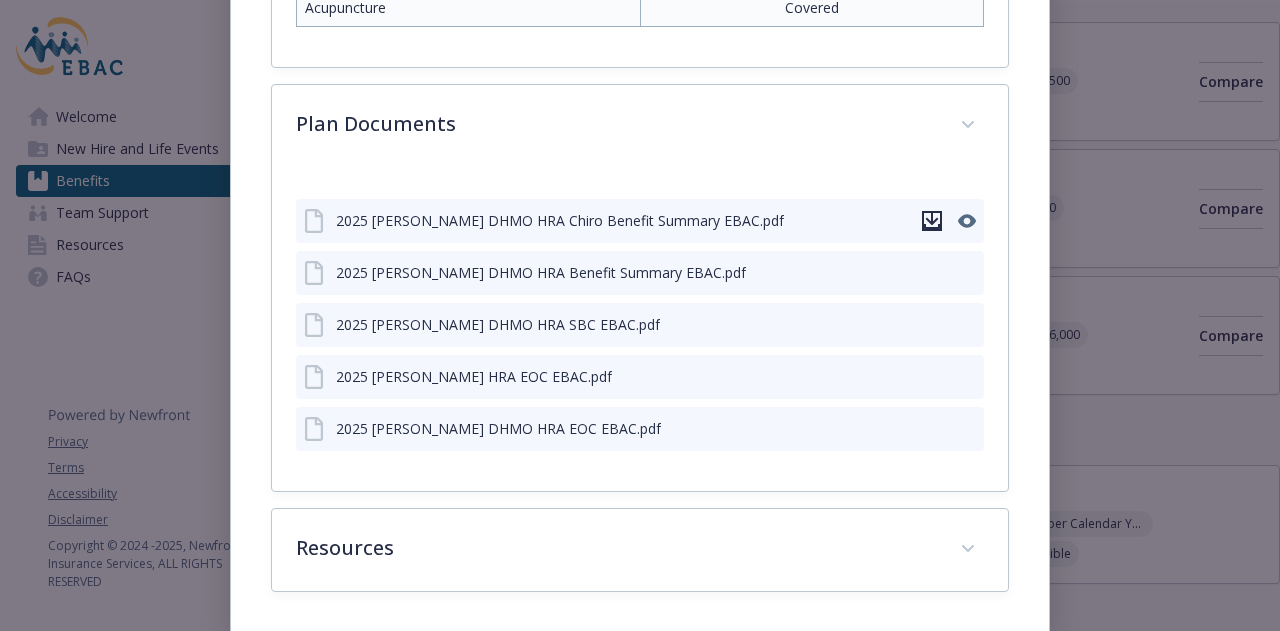 click 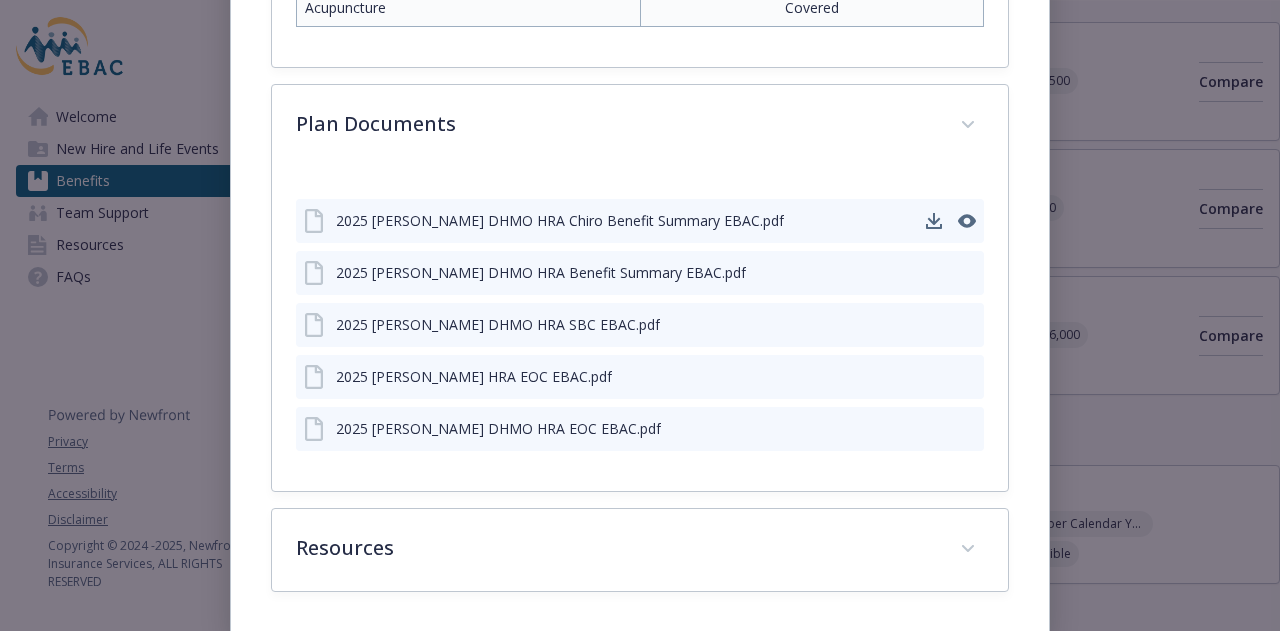 click at bounding box center (951, 221) 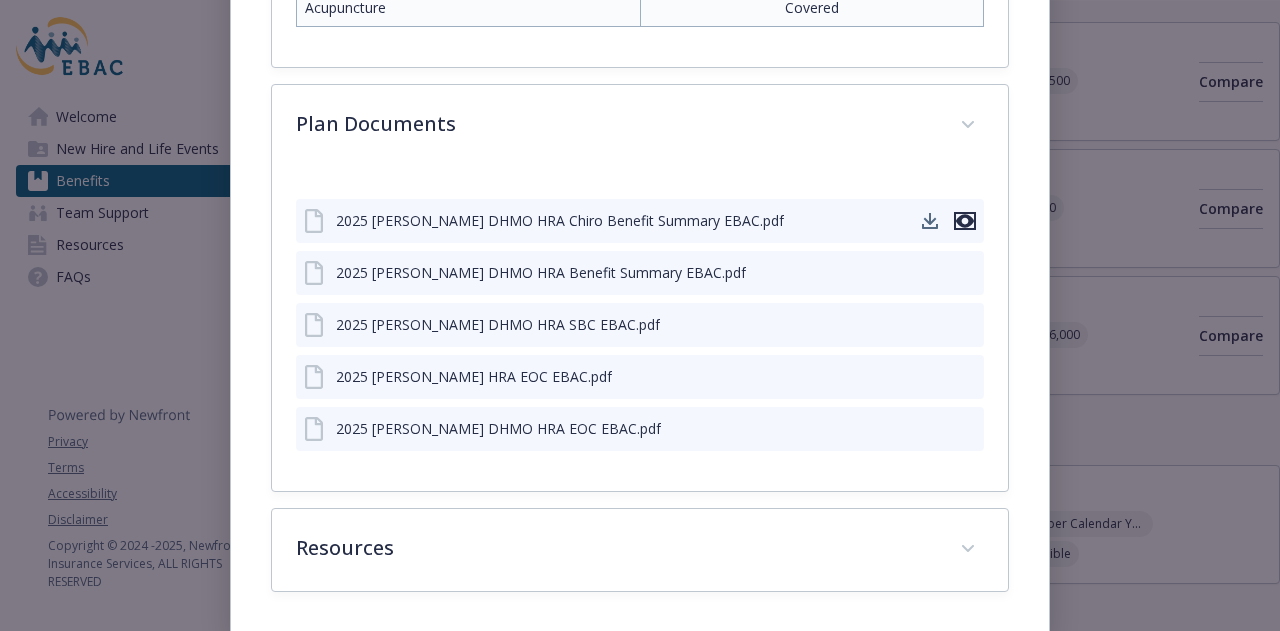 click 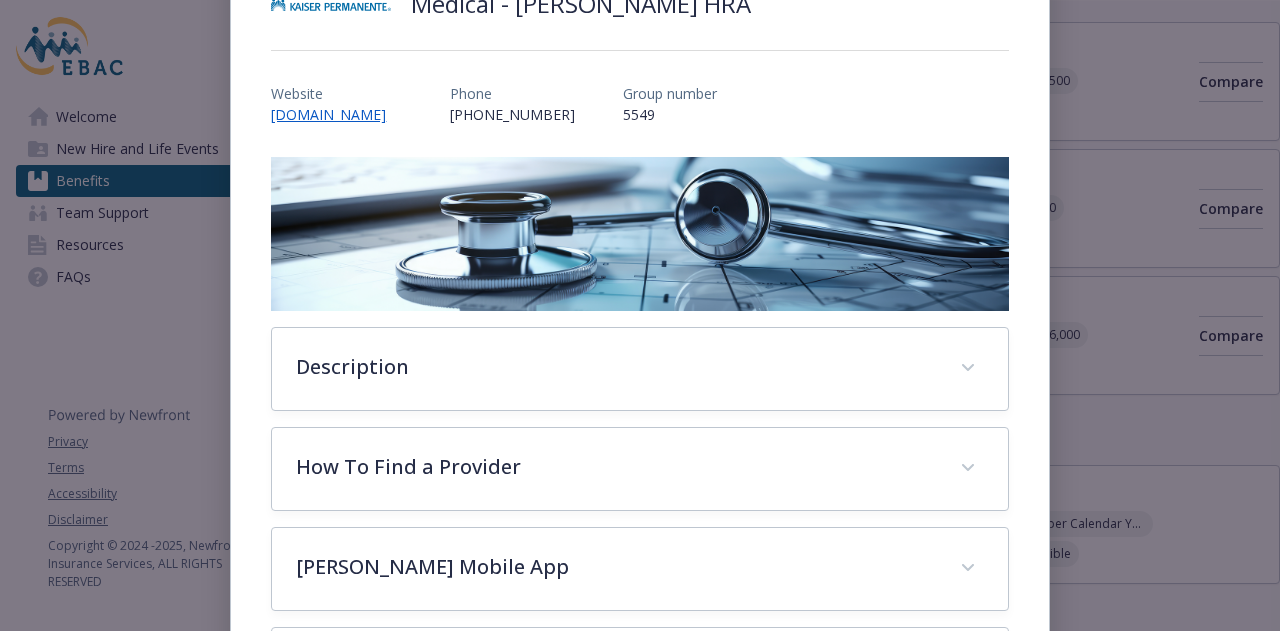 scroll, scrollTop: 0, scrollLeft: 0, axis: both 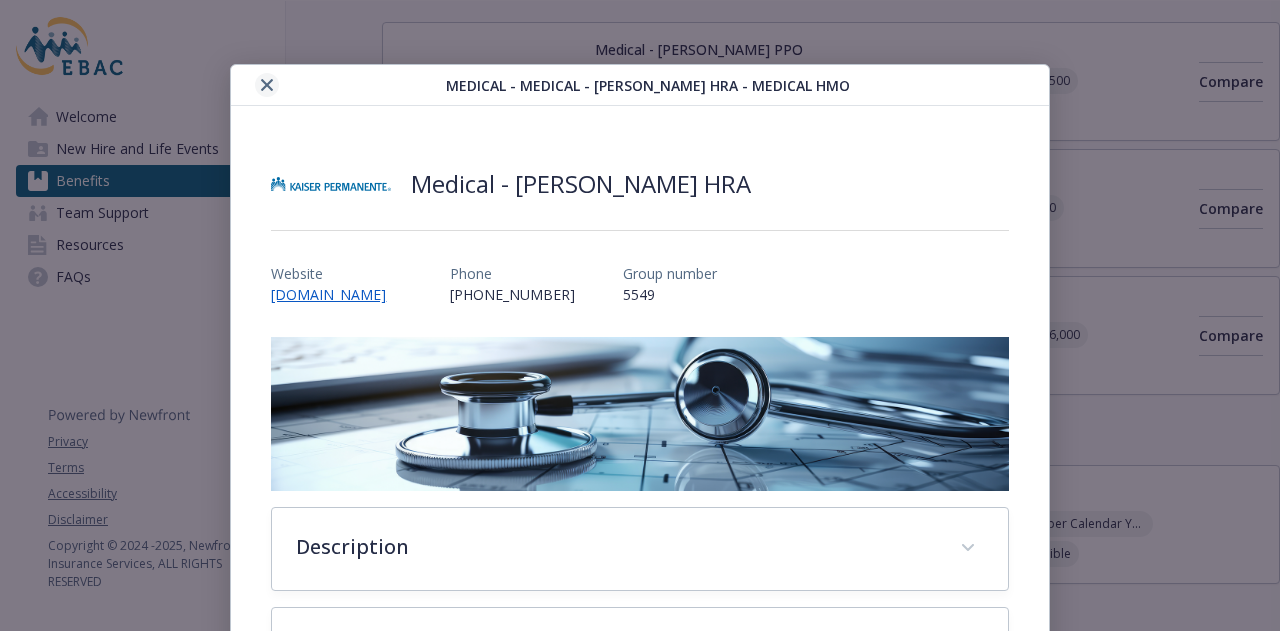click at bounding box center [267, 85] 